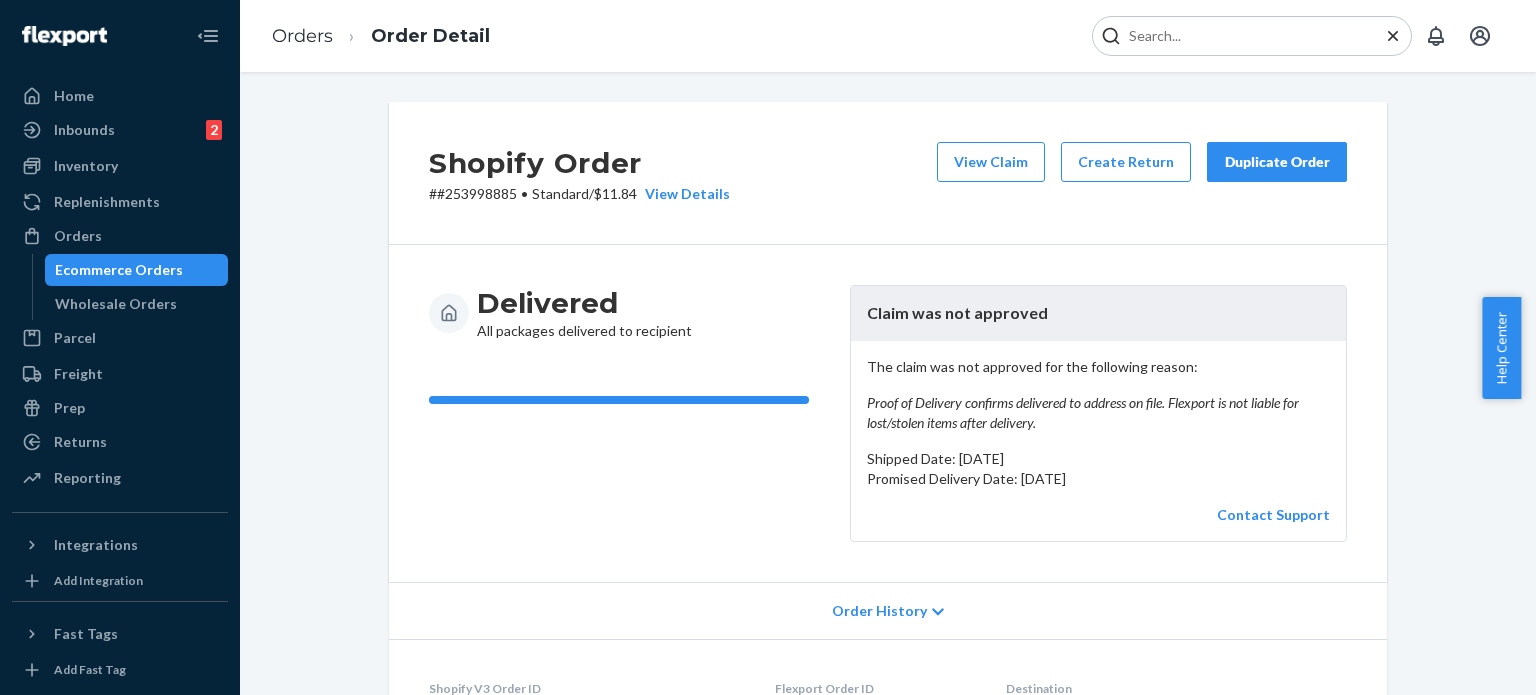 scroll, scrollTop: 0, scrollLeft: 0, axis: both 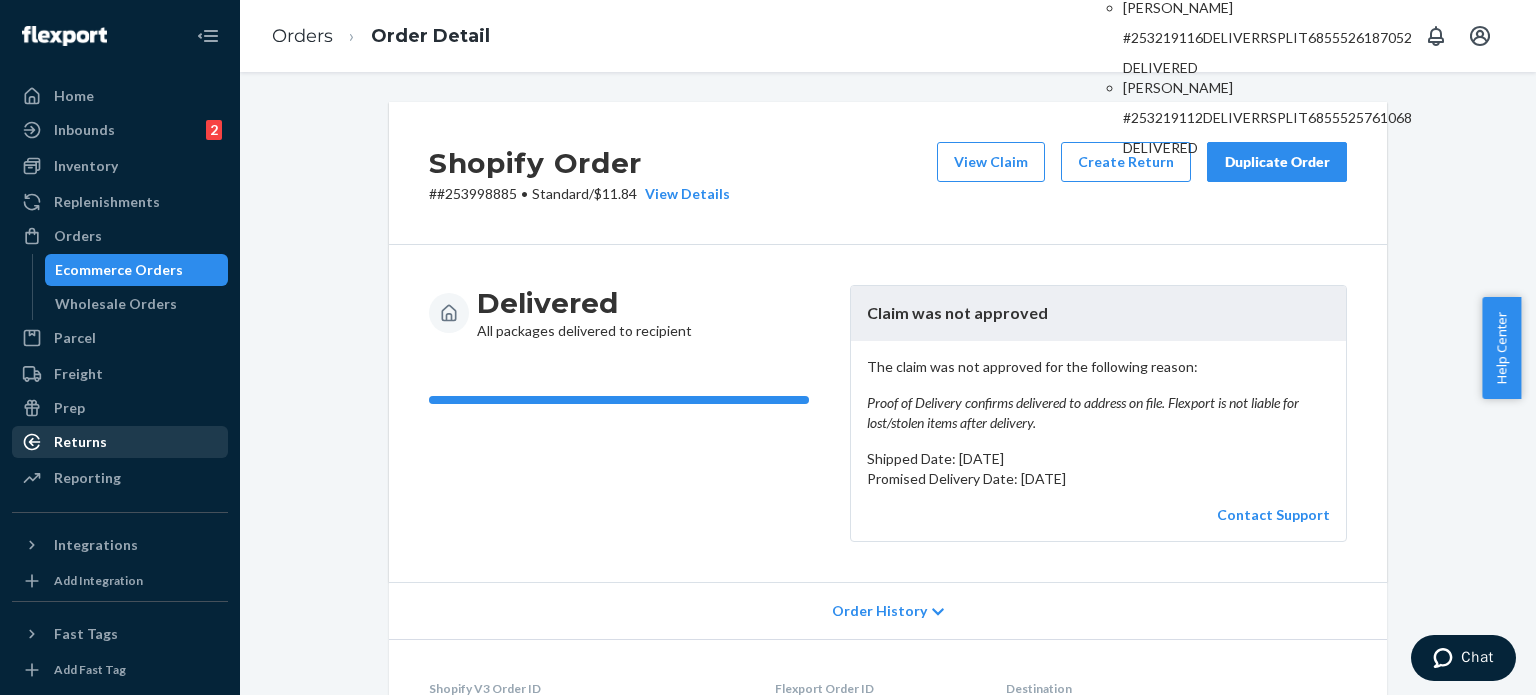 type on "#253219116" 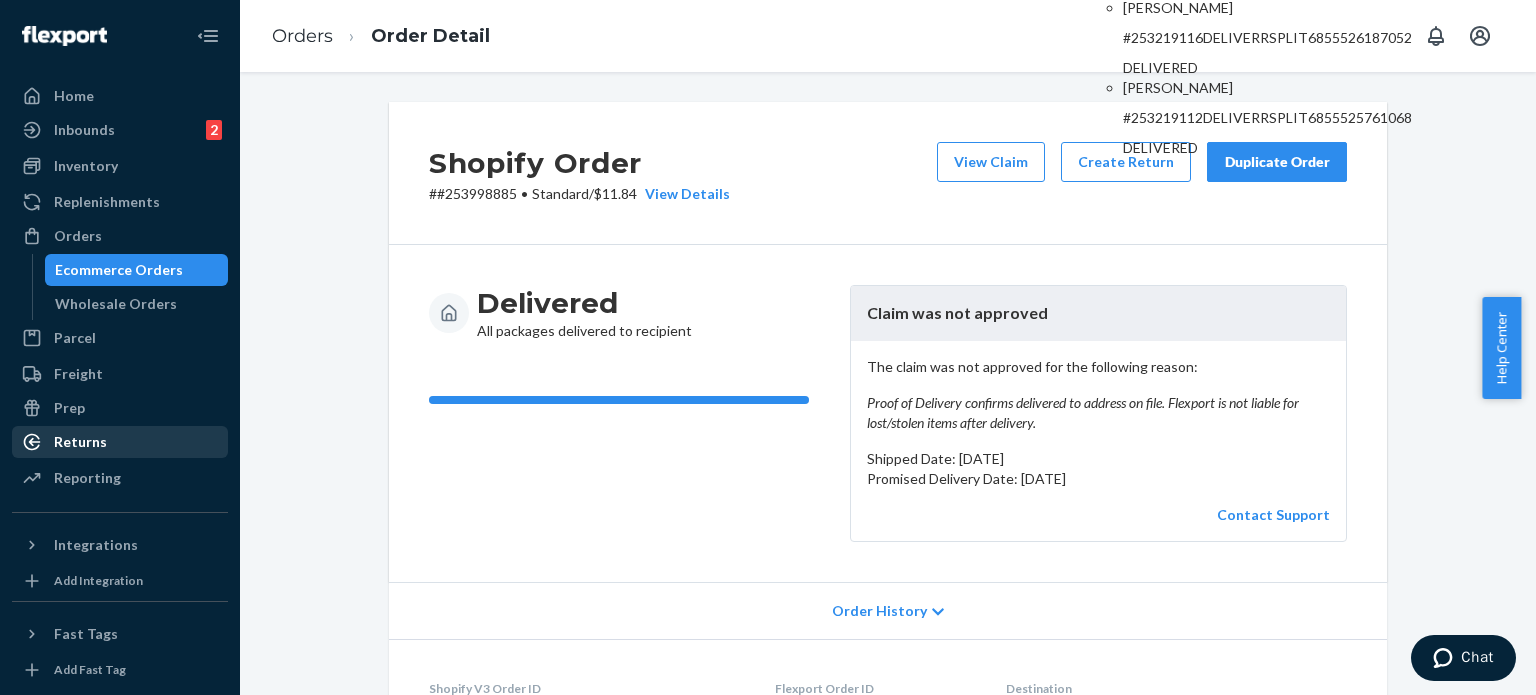 click on "Returns" at bounding box center [120, 442] 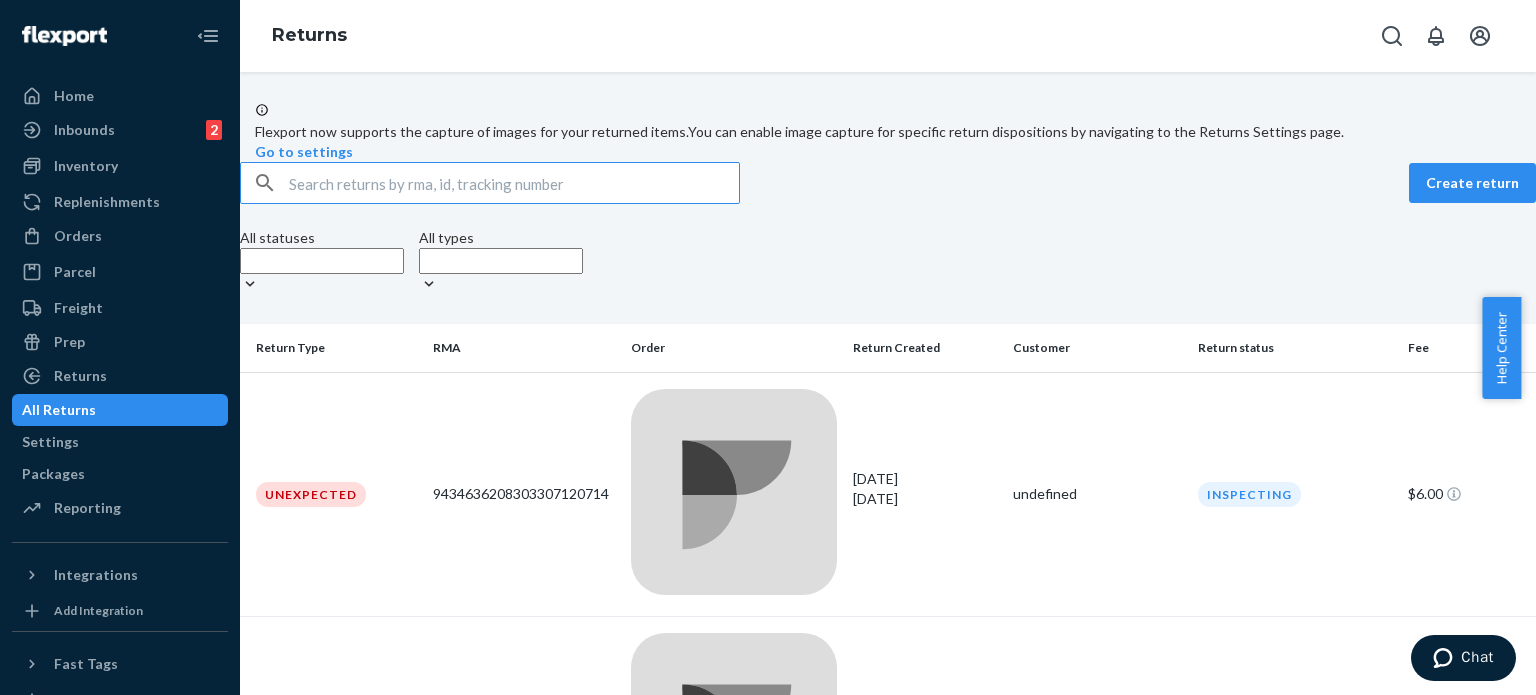 click at bounding box center (514, 183) 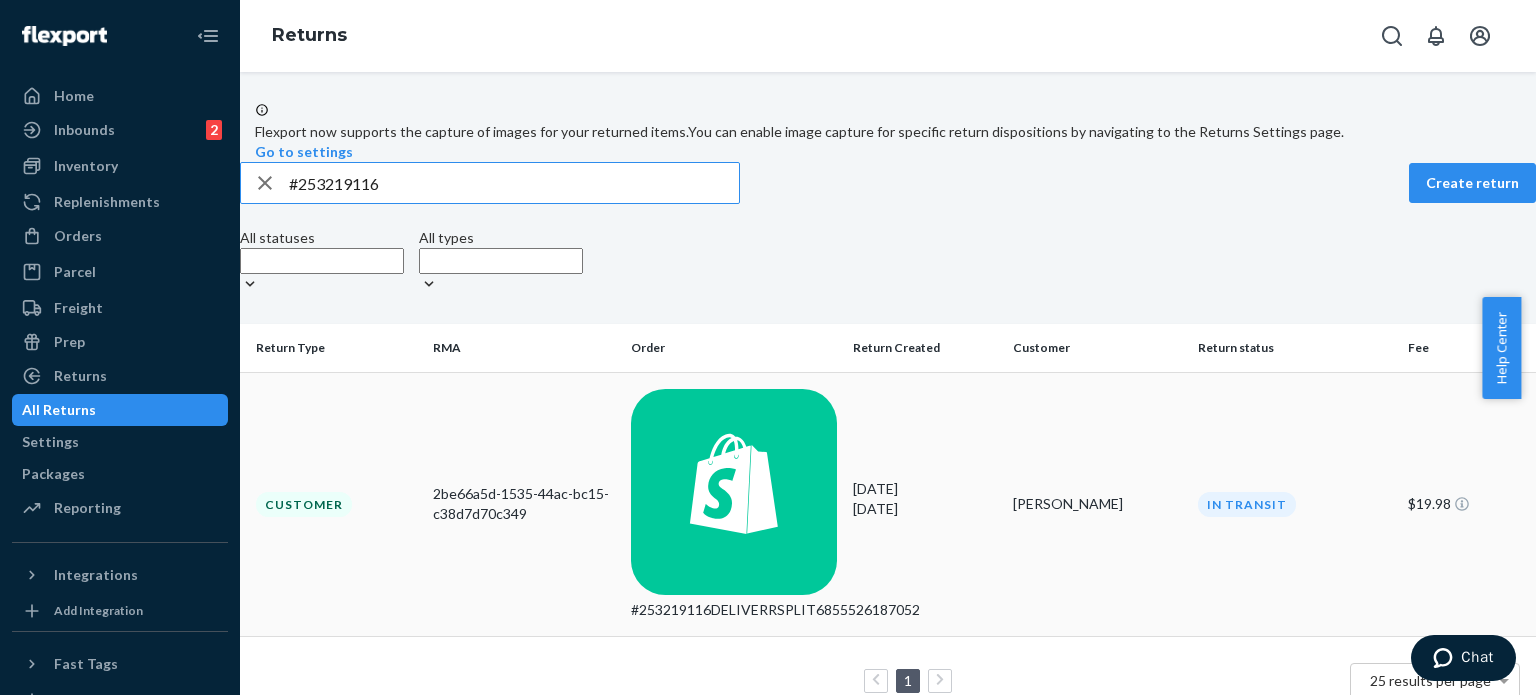 type on "#253219116" 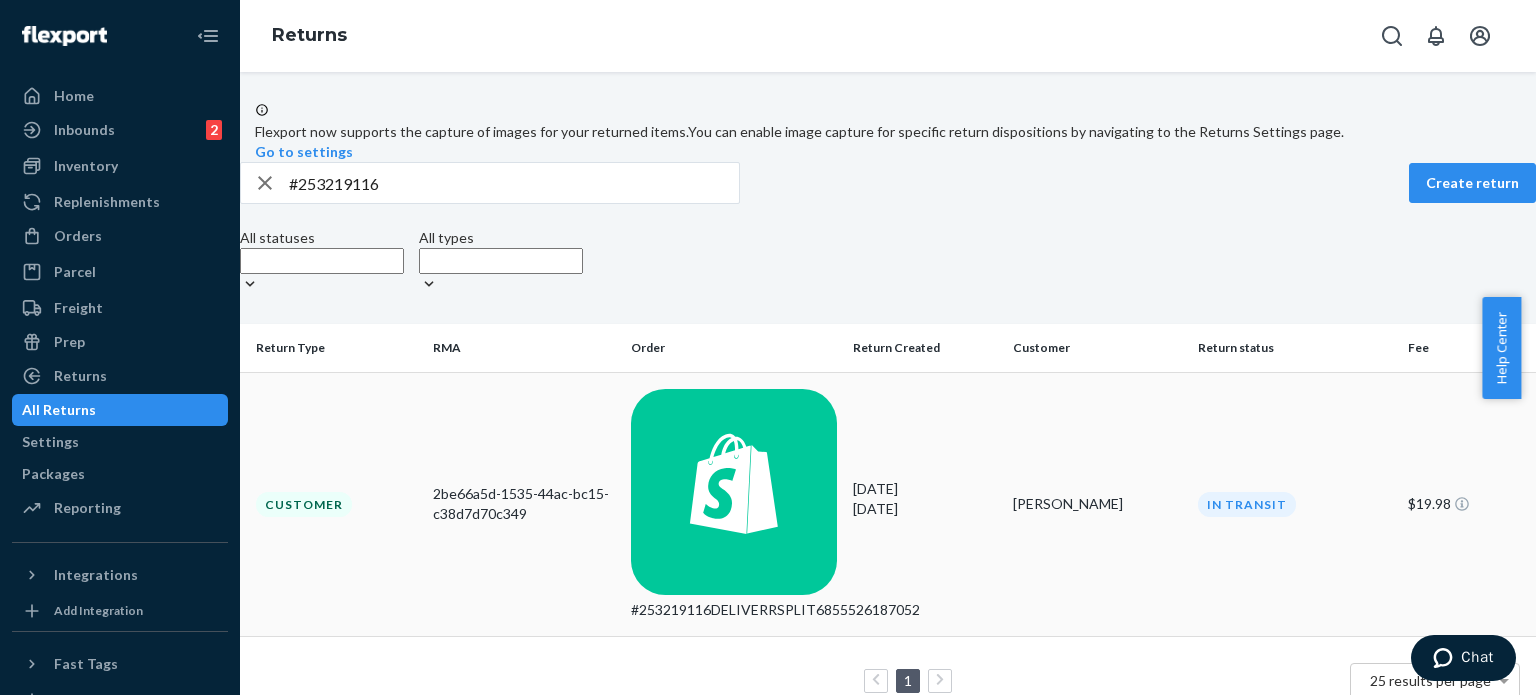 click on "Customer" at bounding box center [332, 504] 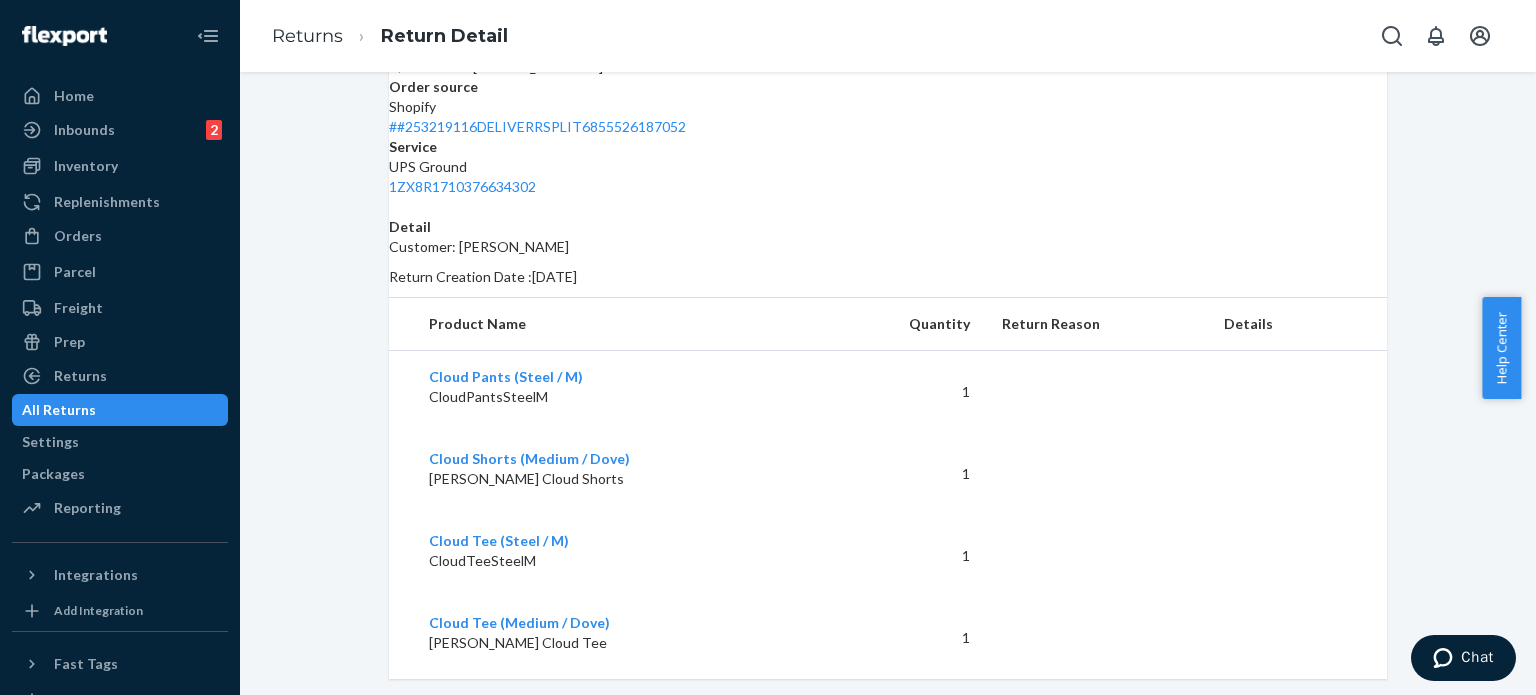 scroll, scrollTop: 184, scrollLeft: 0, axis: vertical 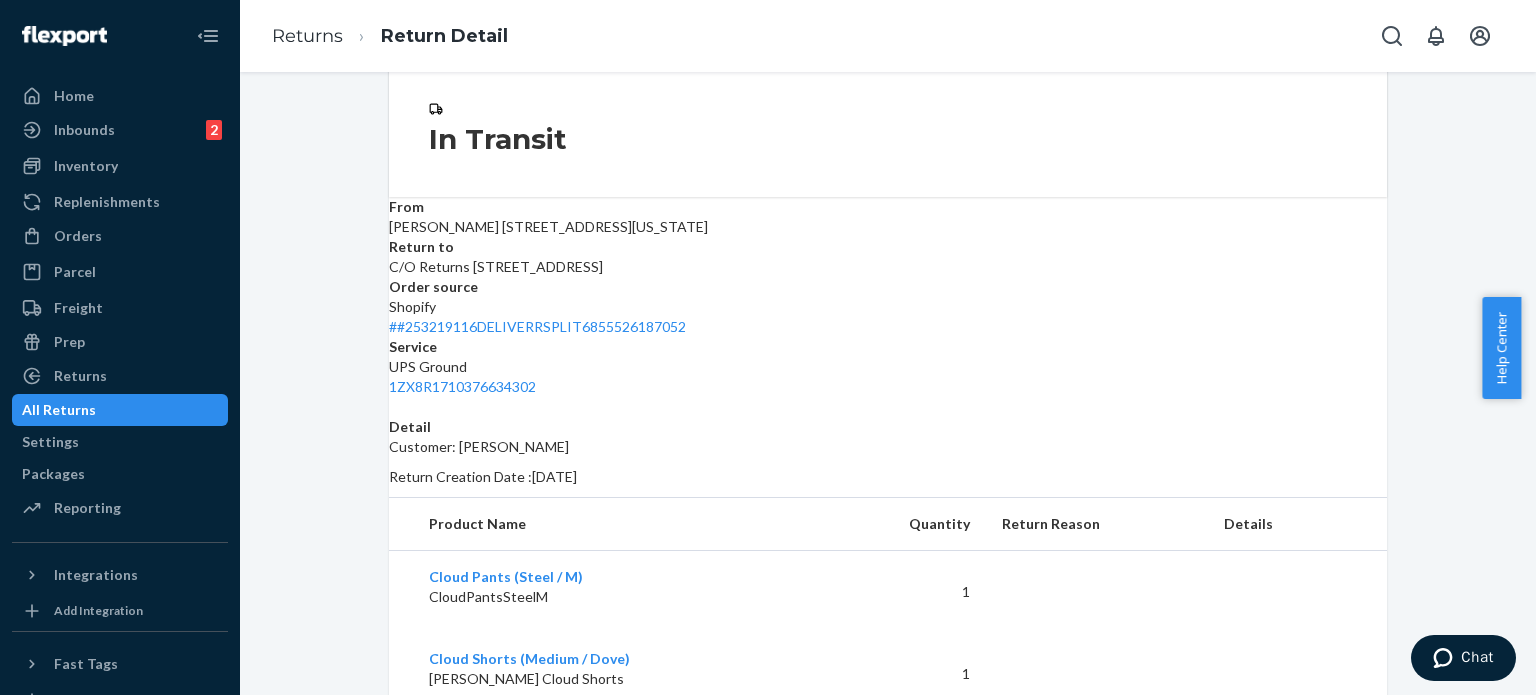drag, startPoint x: 312, startPoint y: 174, endPoint x: 320, endPoint y: 164, distance: 12.806249 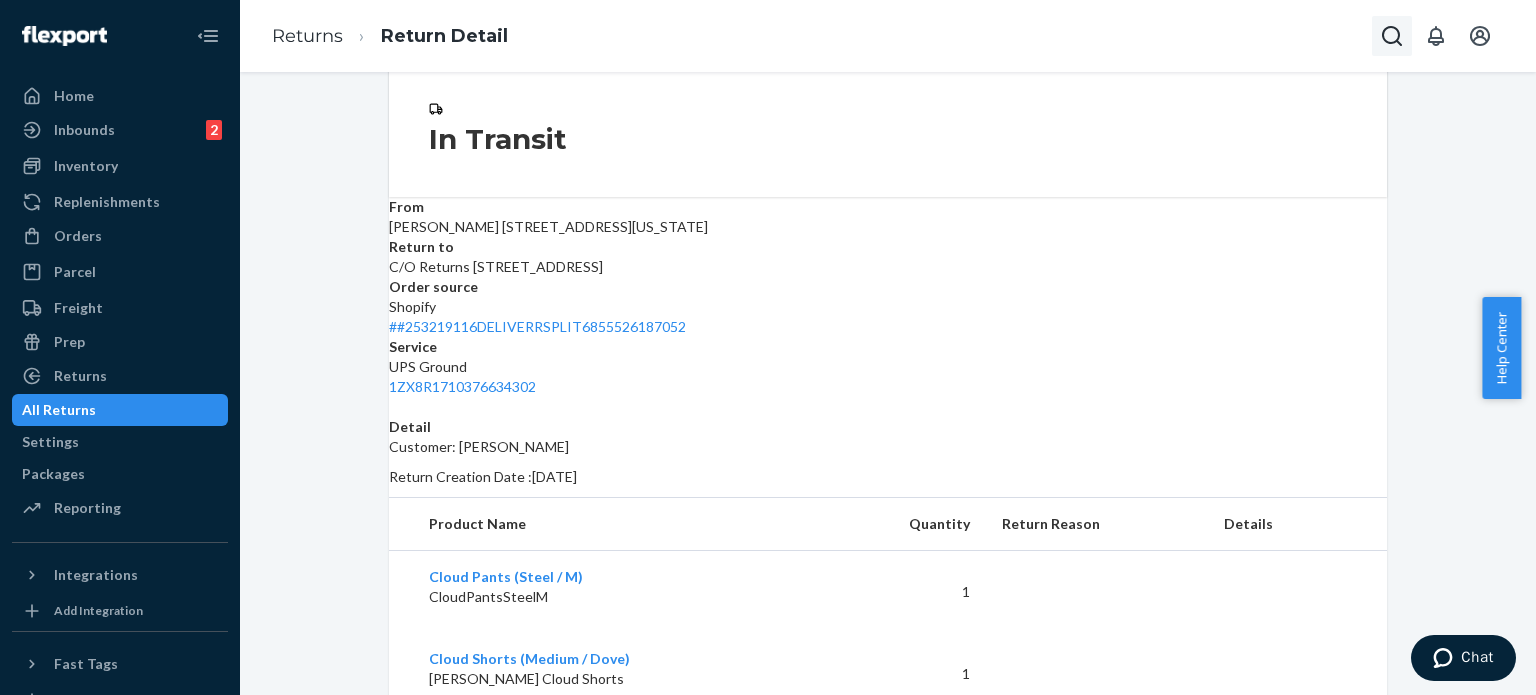 click 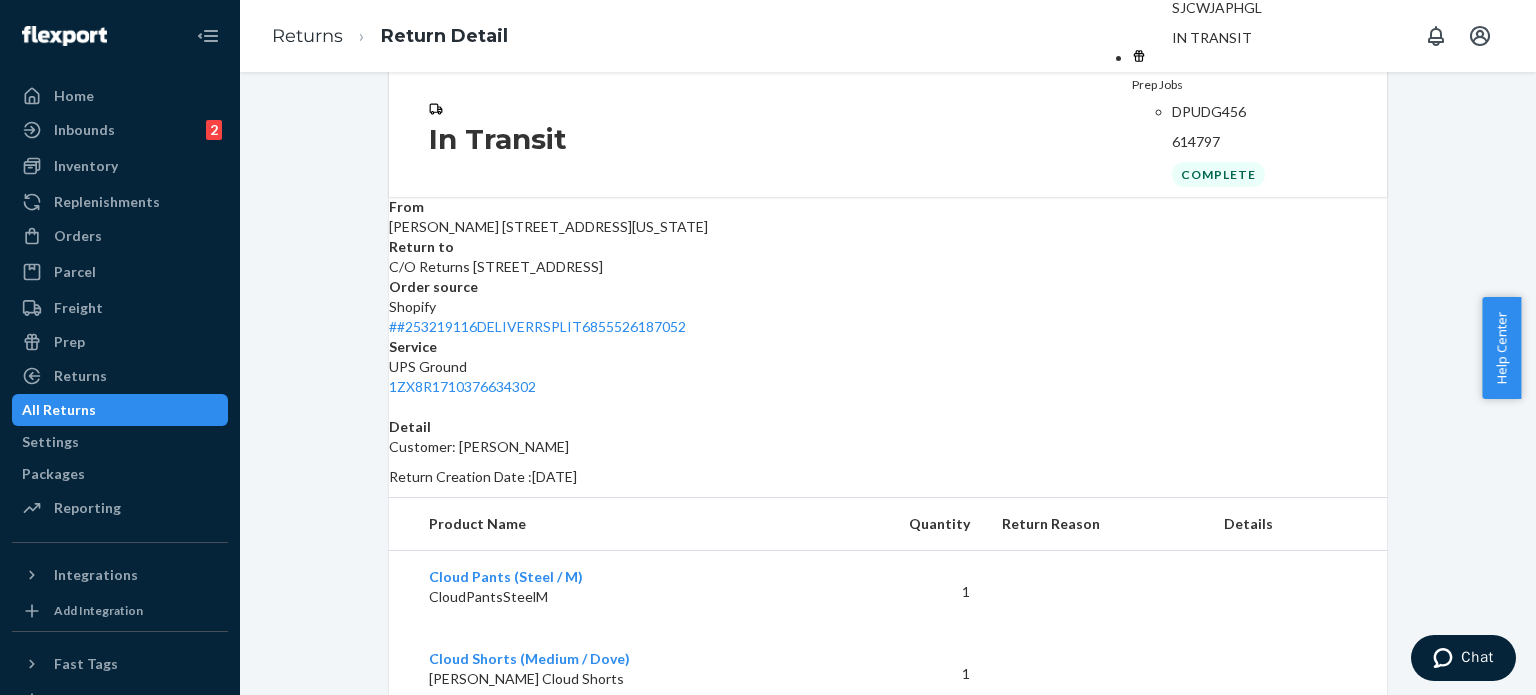 type on "SJCWJAPHGL" 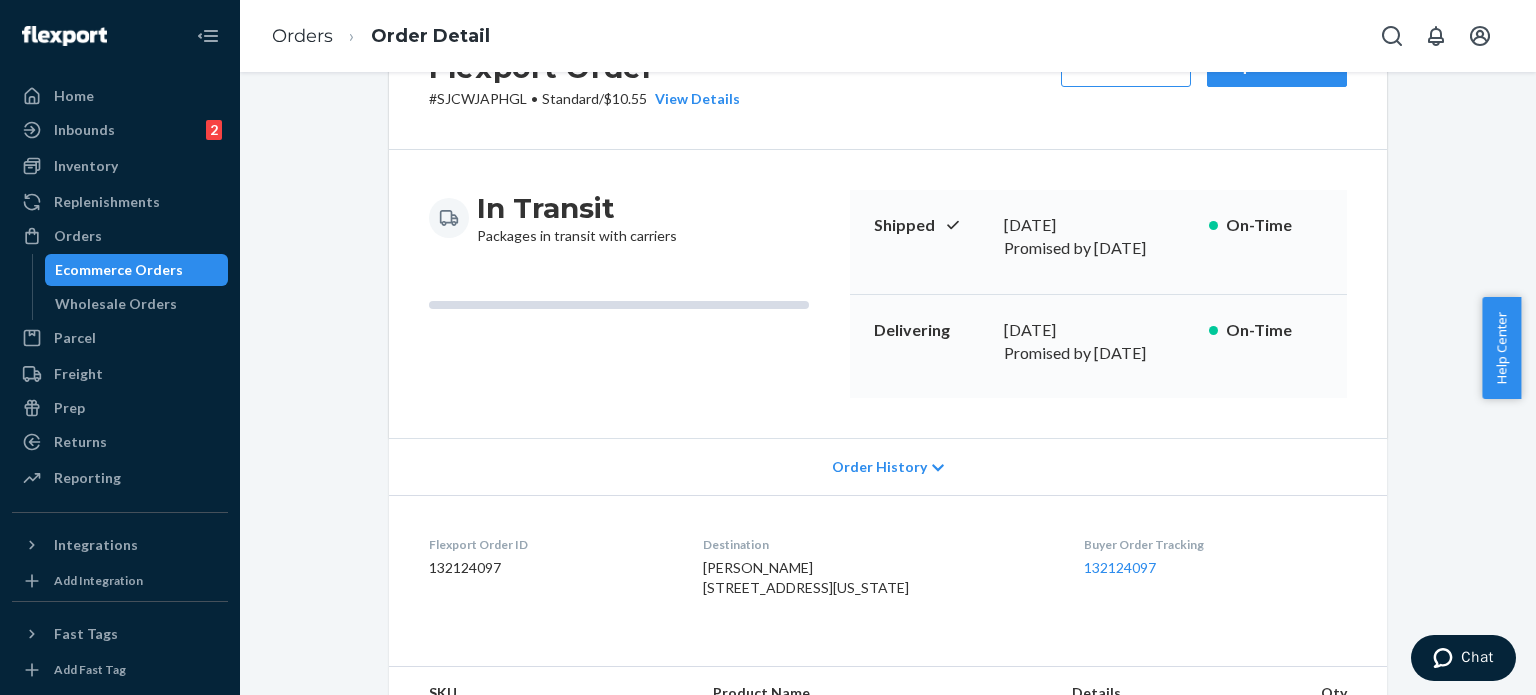 scroll, scrollTop: 200, scrollLeft: 0, axis: vertical 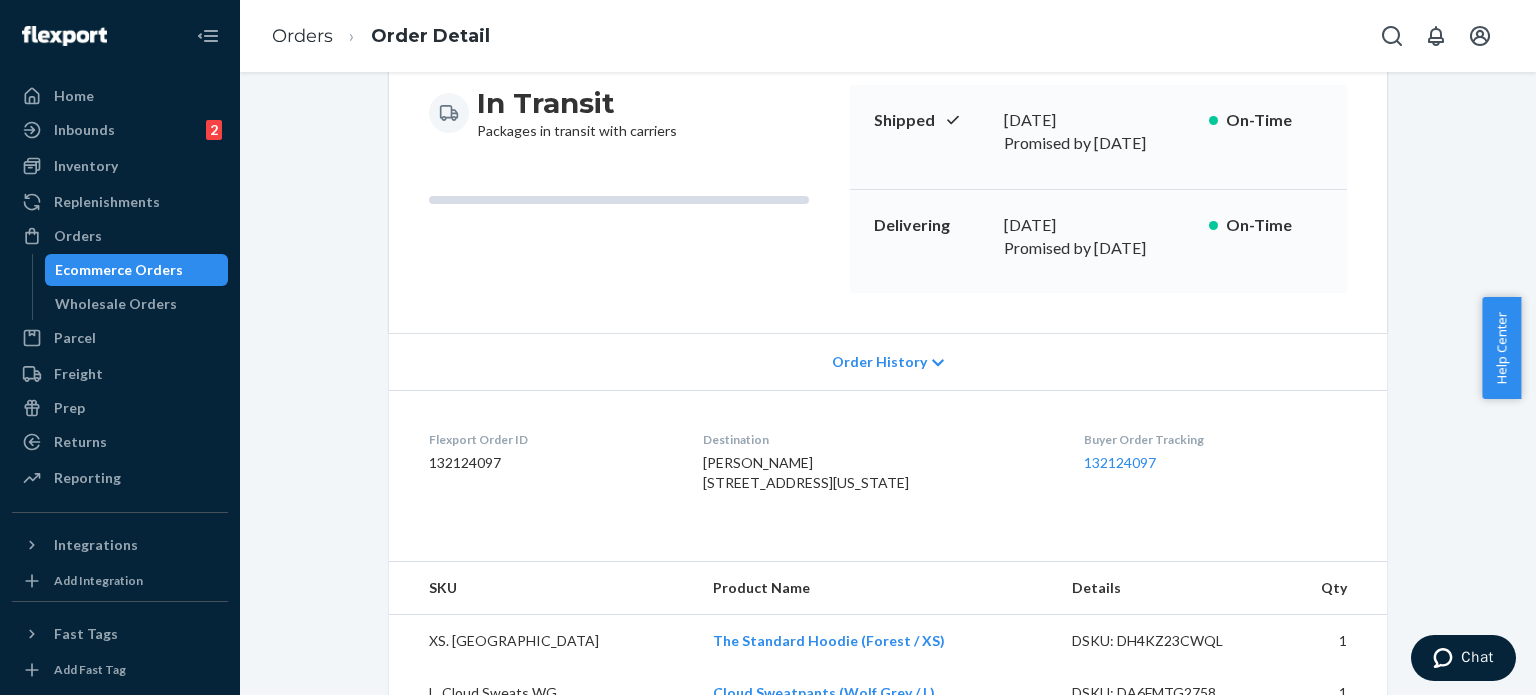 click on "Order History" at bounding box center (888, 361) 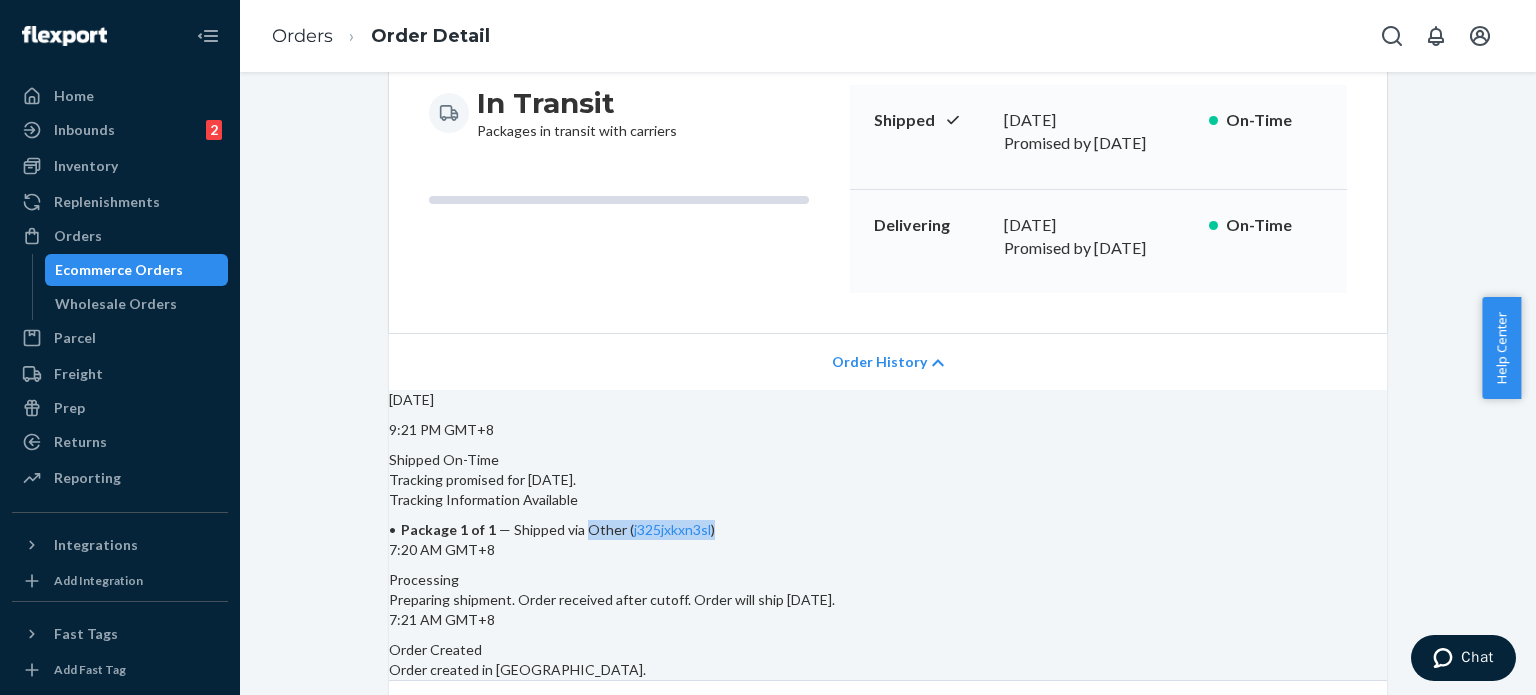 drag, startPoint x: 764, startPoint y: 544, endPoint x: 909, endPoint y: 544, distance: 145 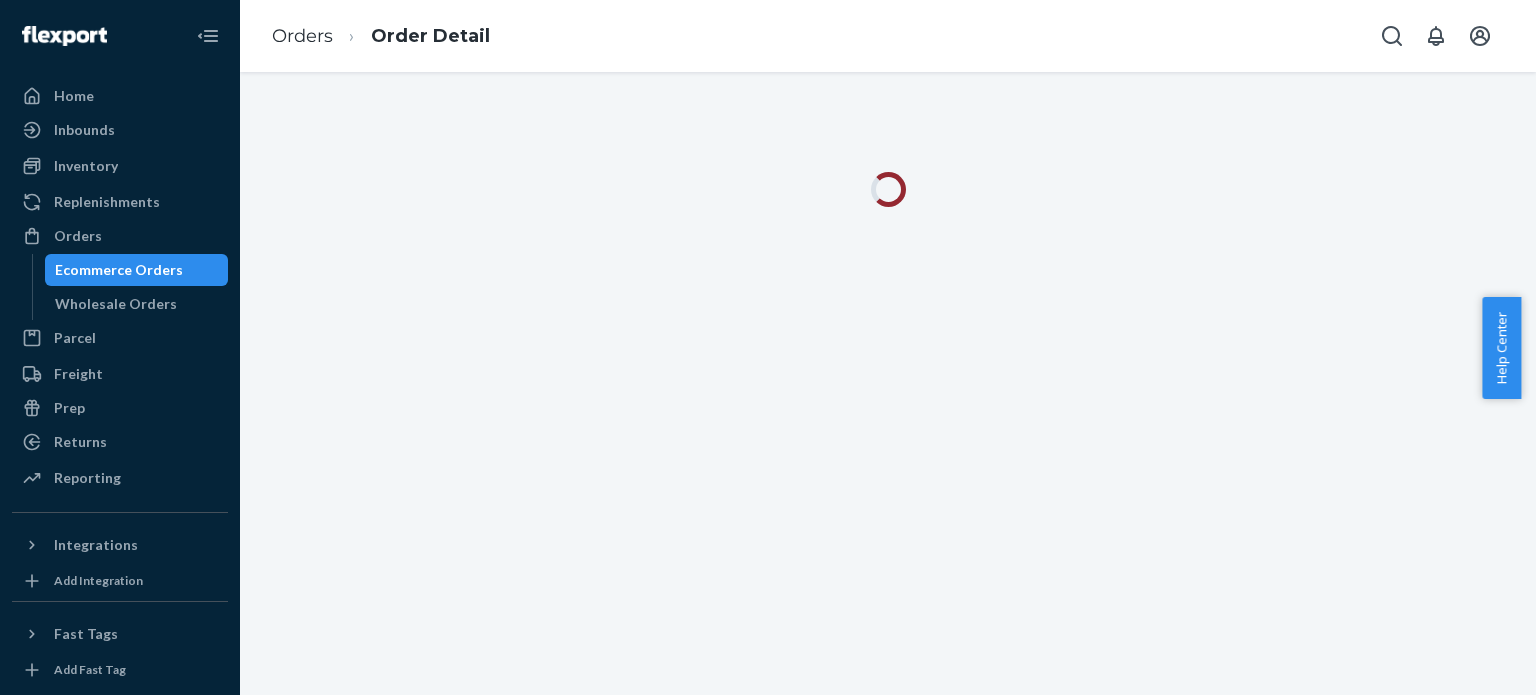 scroll, scrollTop: 0, scrollLeft: 0, axis: both 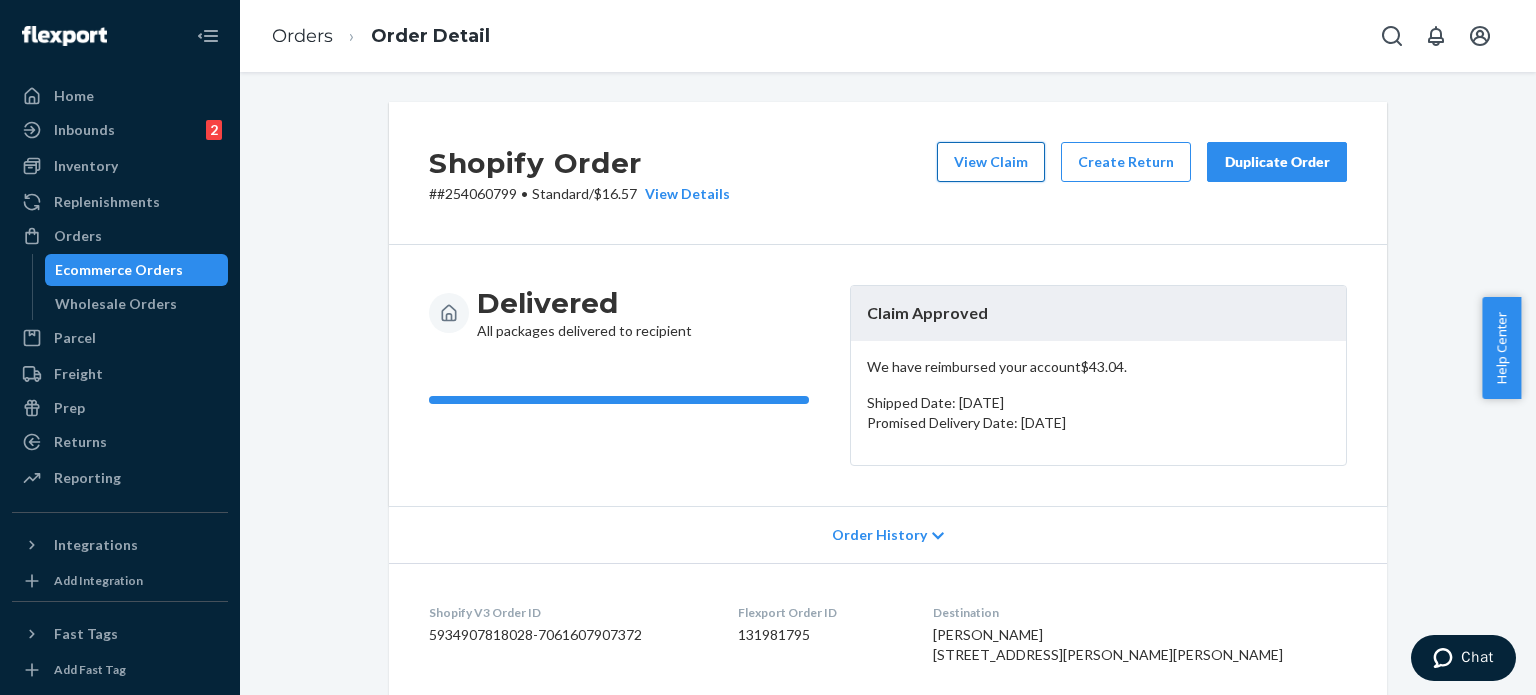 click on "View Claim" at bounding box center [991, 162] 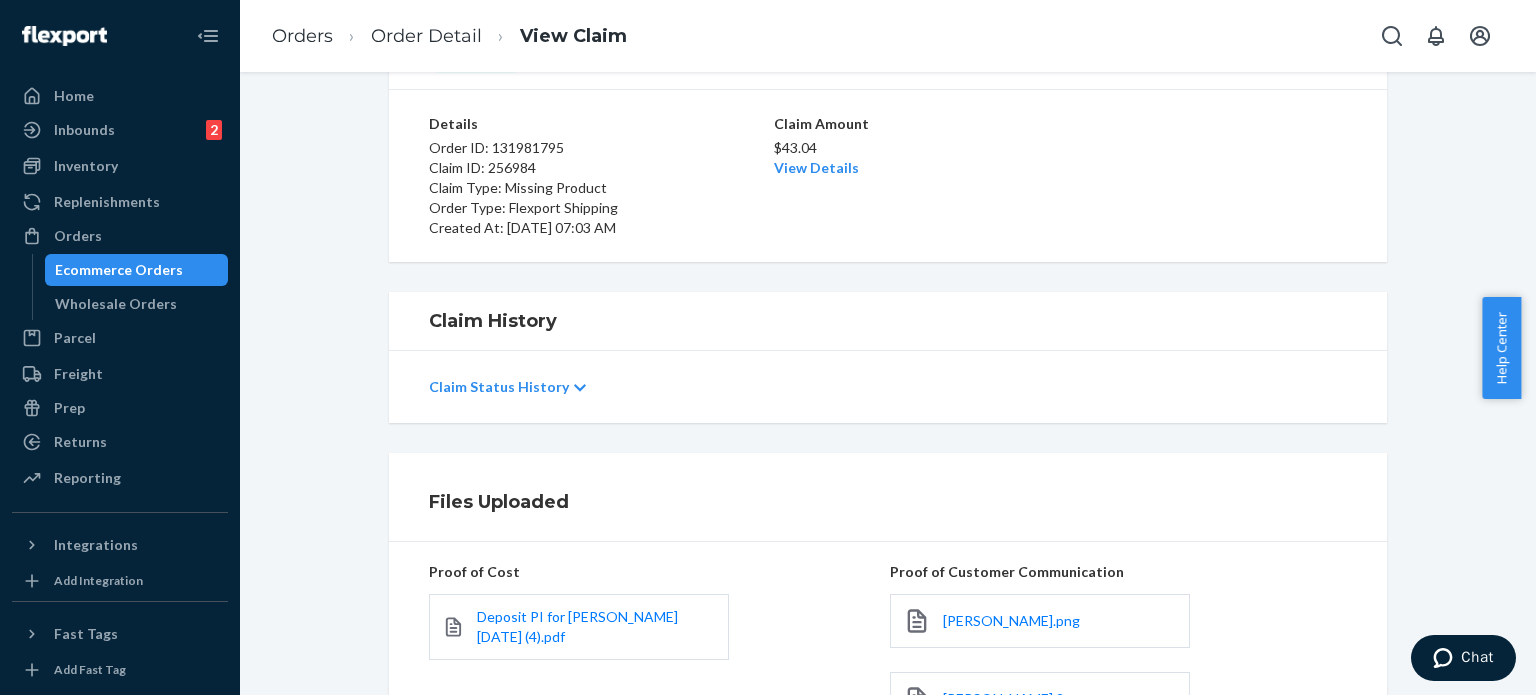 scroll, scrollTop: 100, scrollLeft: 0, axis: vertical 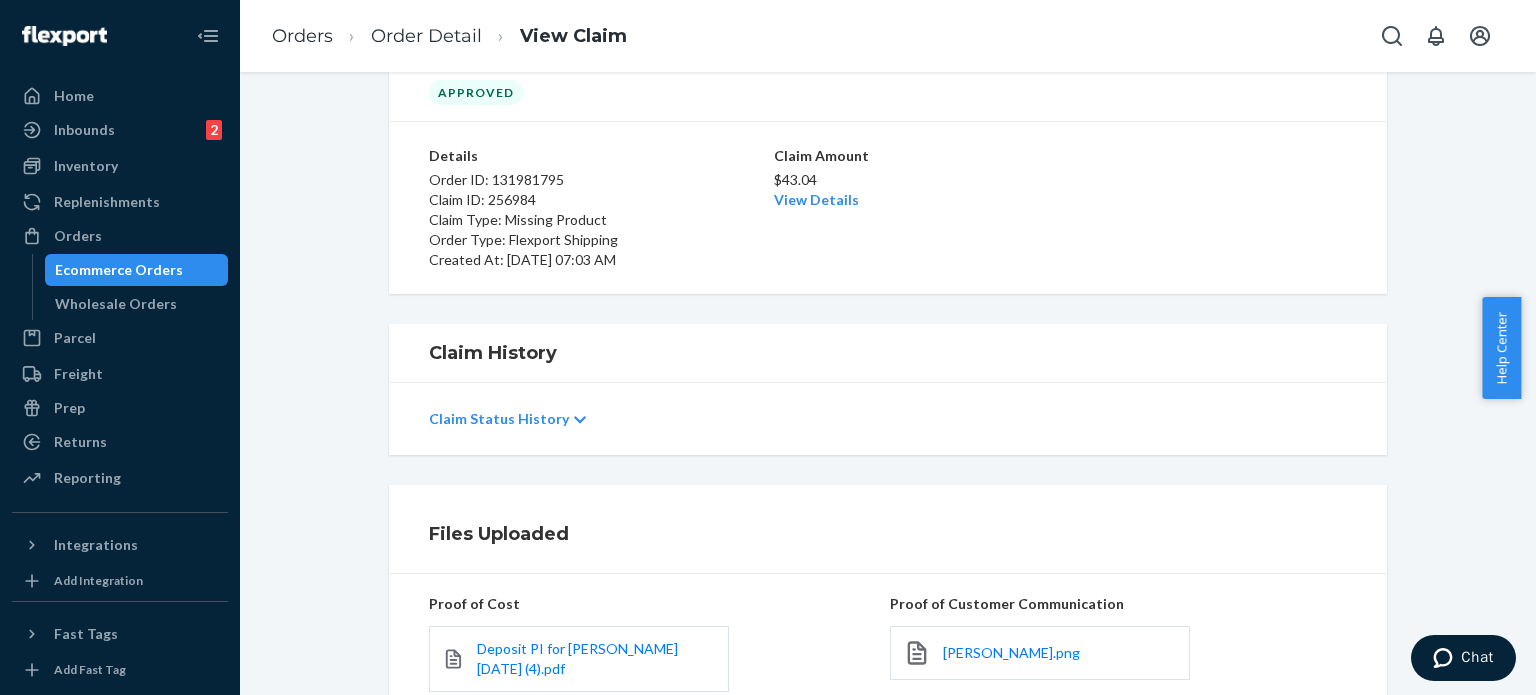 click on "Claim Status History" at bounding box center (499, 419) 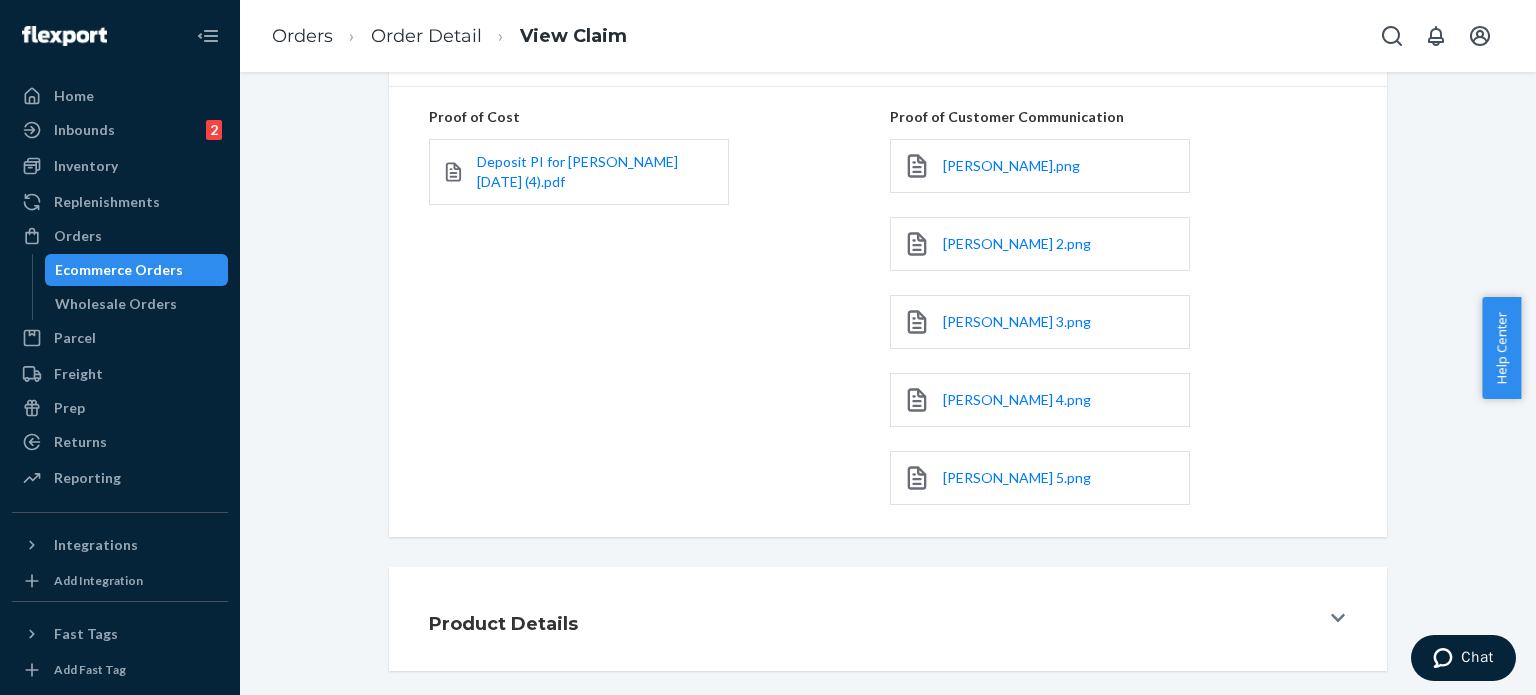 scroll, scrollTop: 736, scrollLeft: 0, axis: vertical 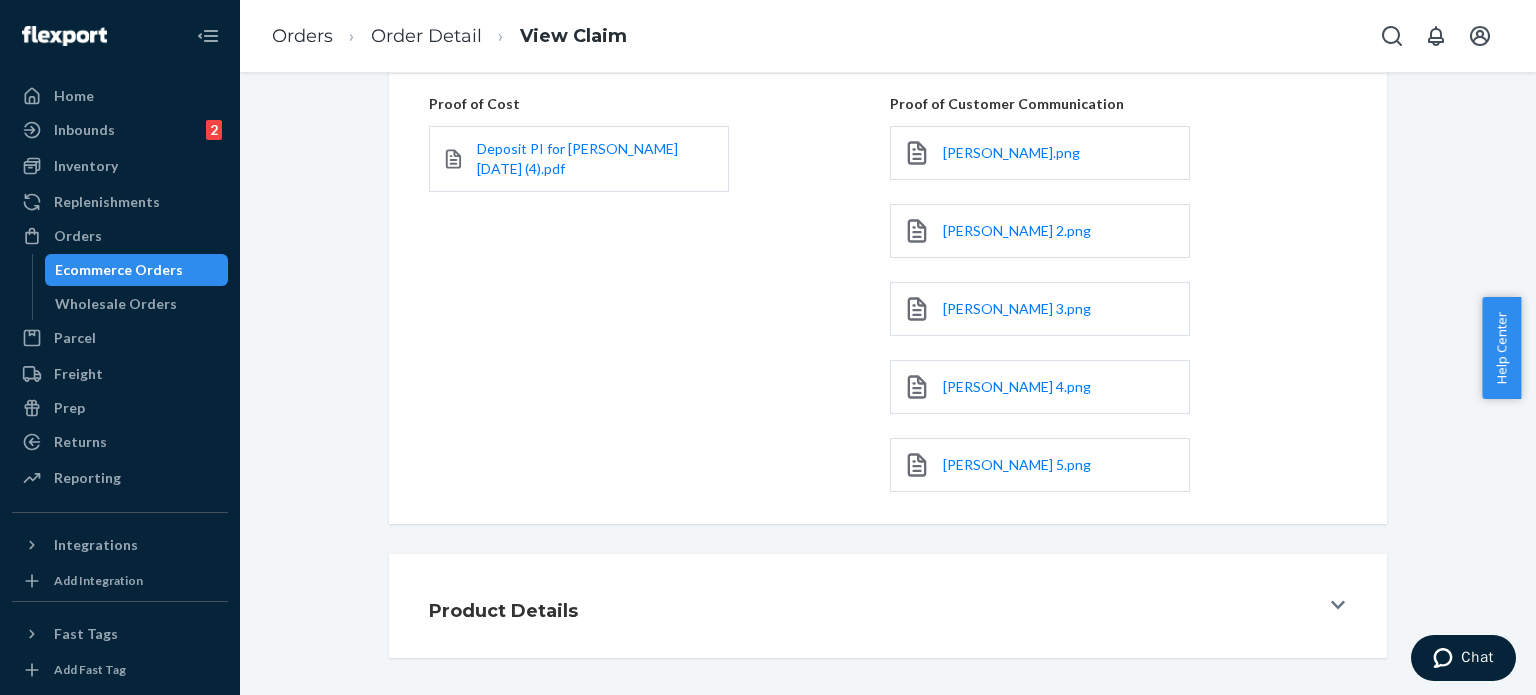 click on "Product Details" at bounding box center [874, 606] 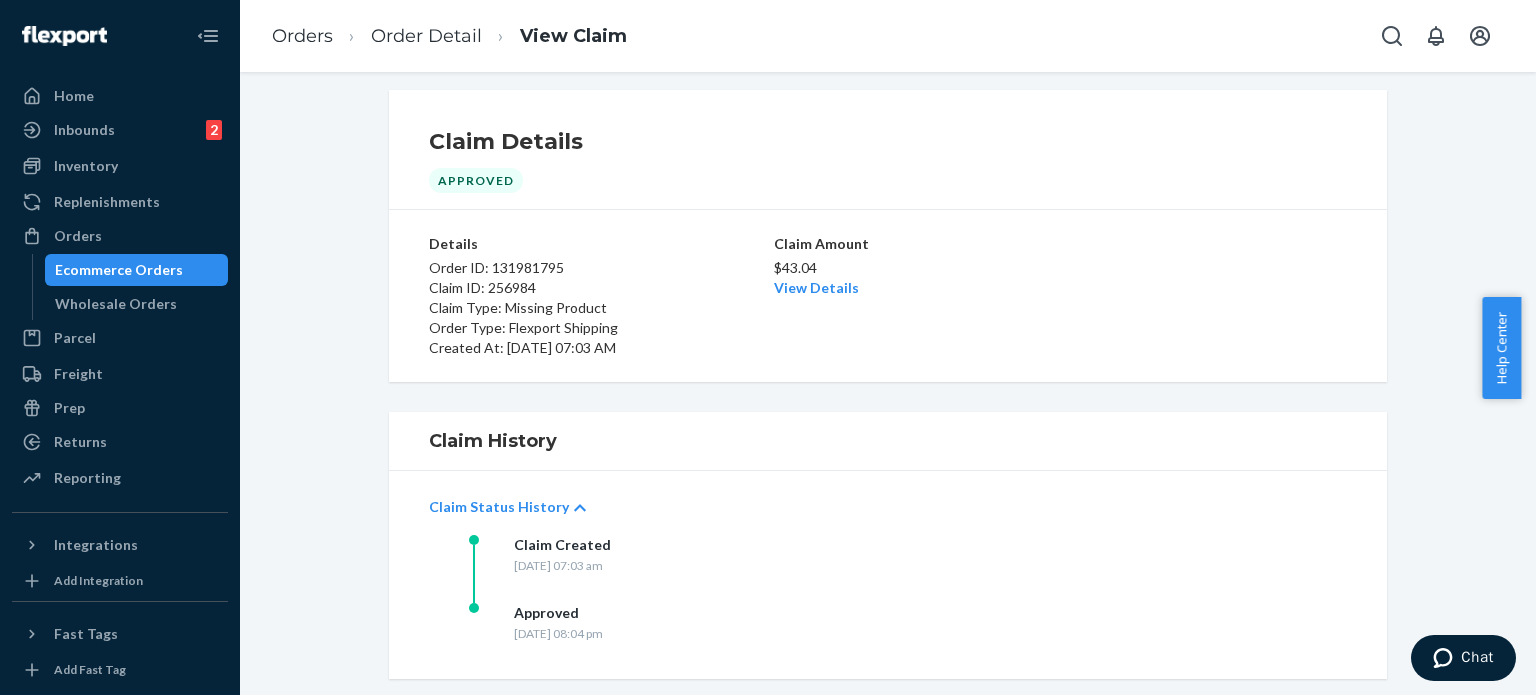 scroll, scrollTop: 0, scrollLeft: 0, axis: both 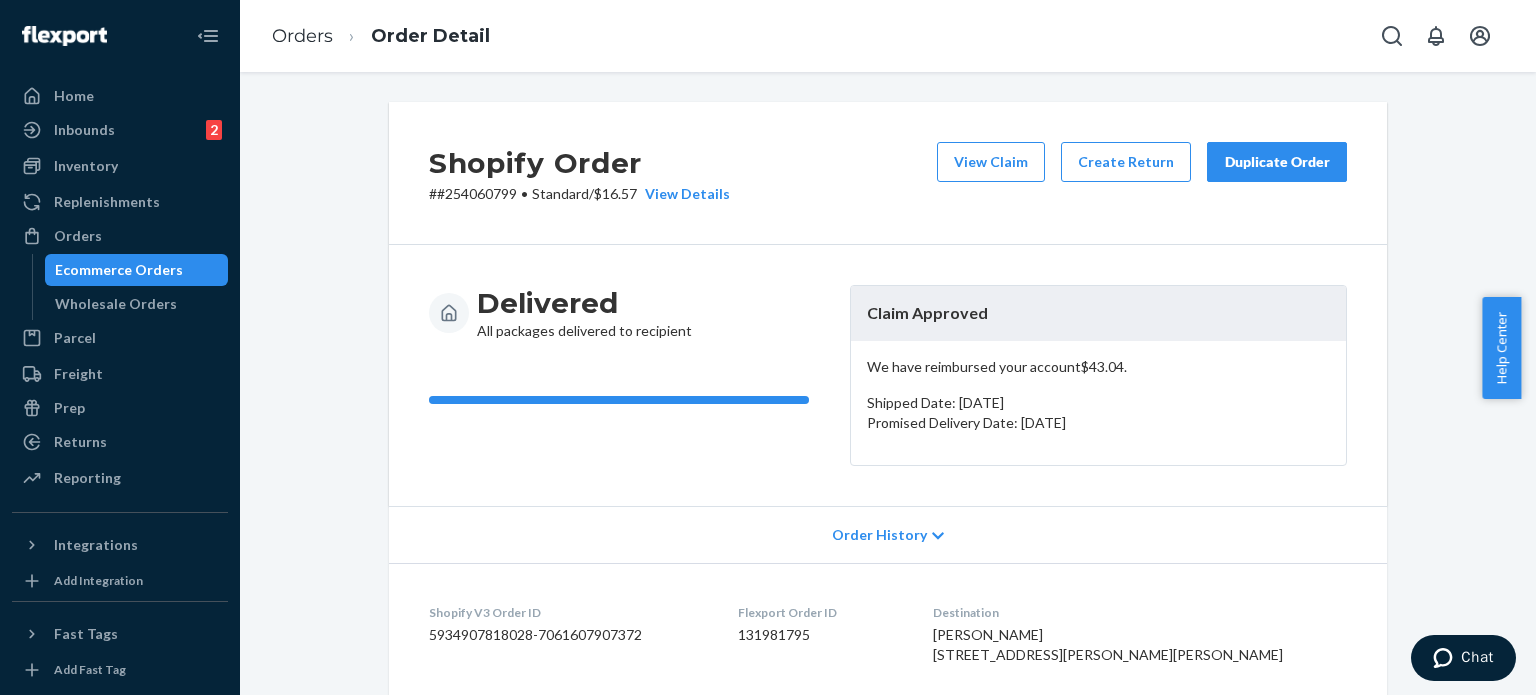 click on "Duplicate Order" at bounding box center [1277, 162] 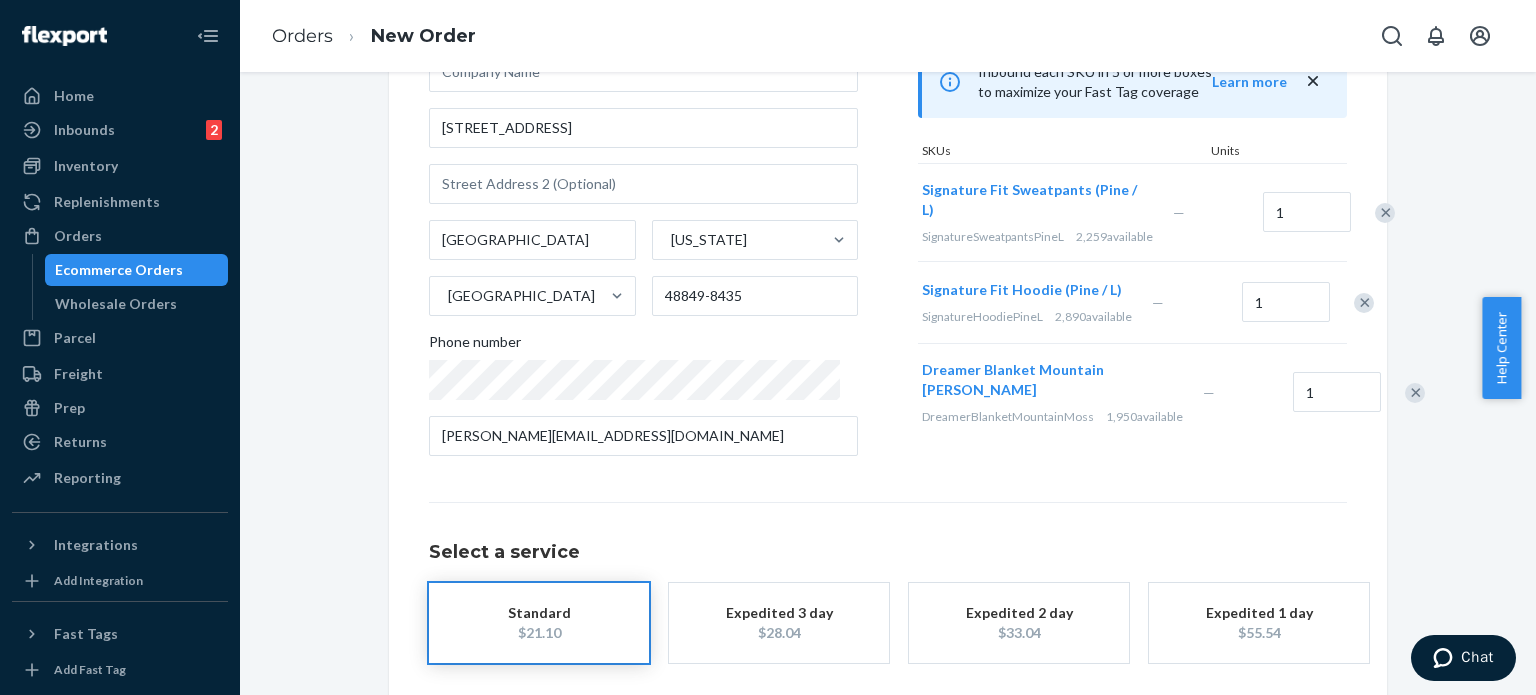 scroll, scrollTop: 111, scrollLeft: 0, axis: vertical 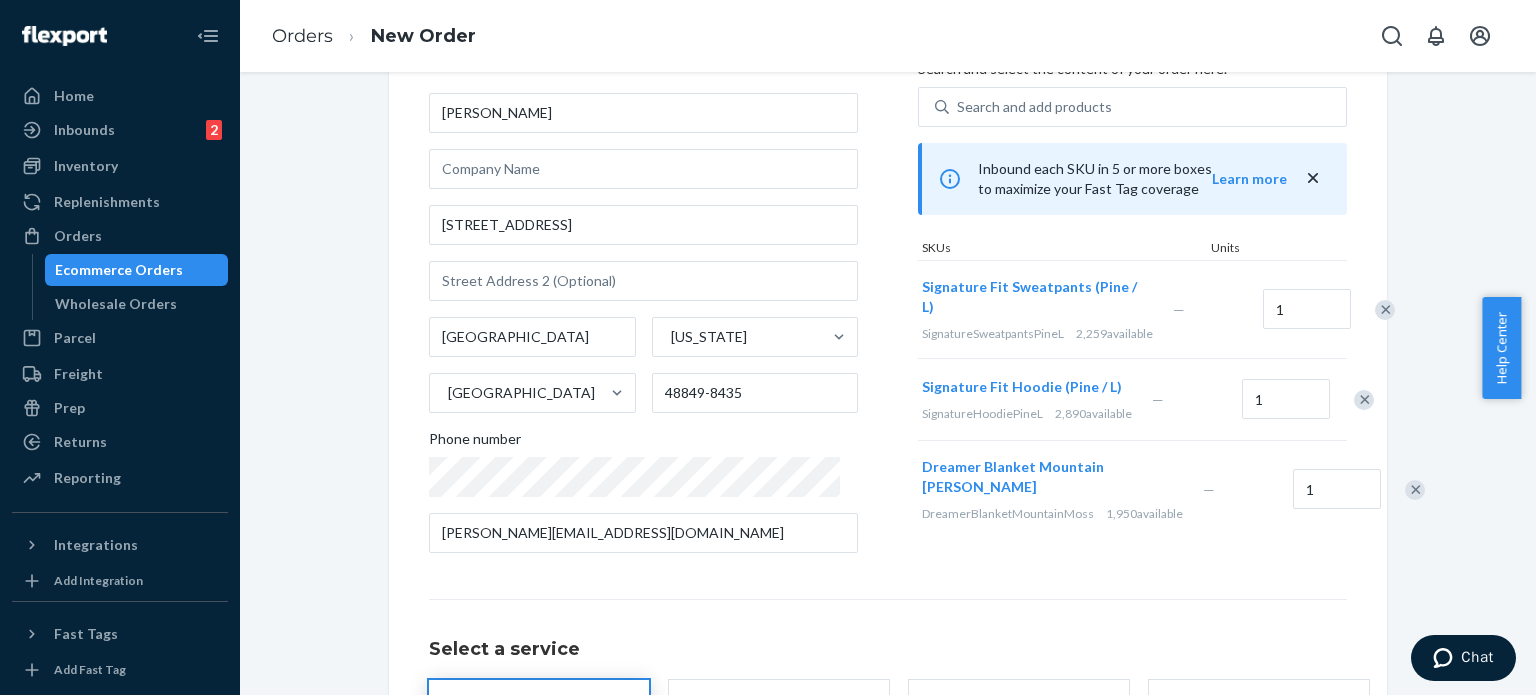 click at bounding box center [1415, 490] 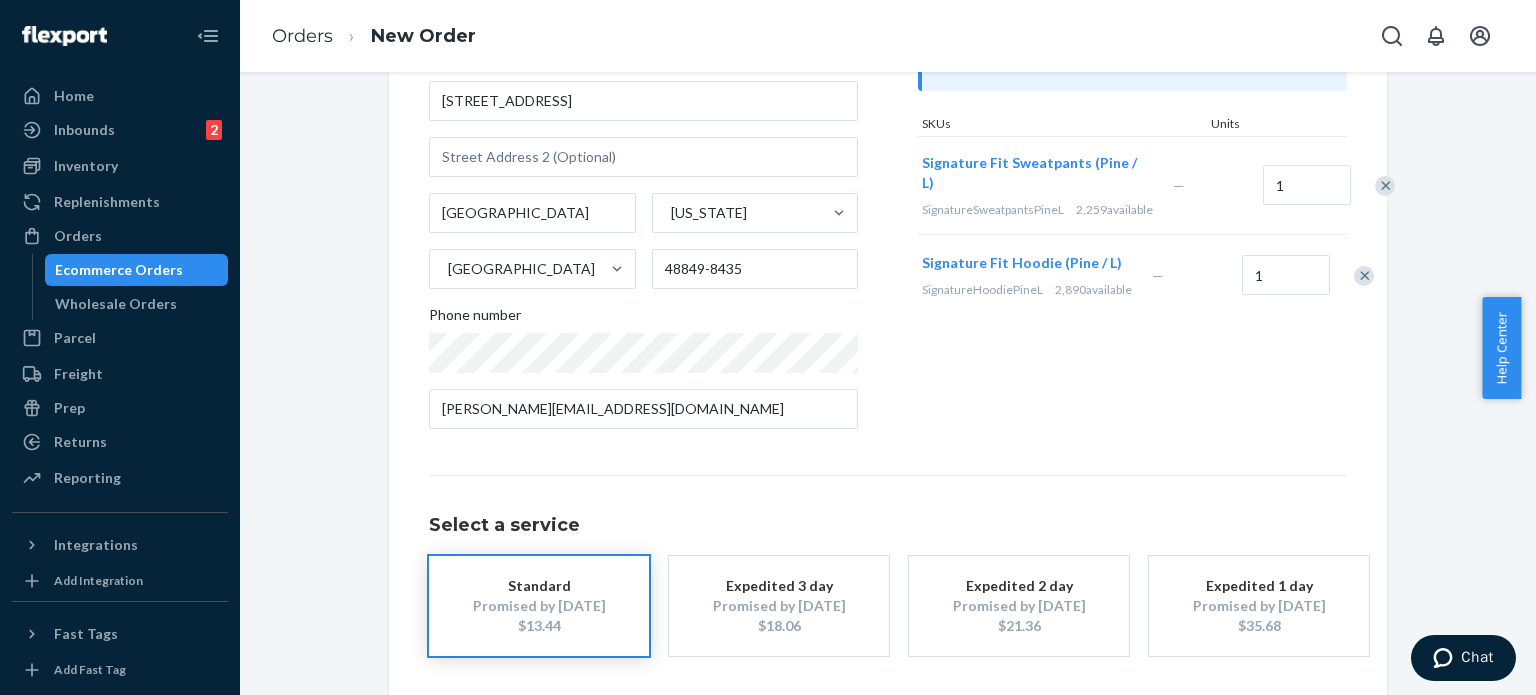 scroll, scrollTop: 315, scrollLeft: 0, axis: vertical 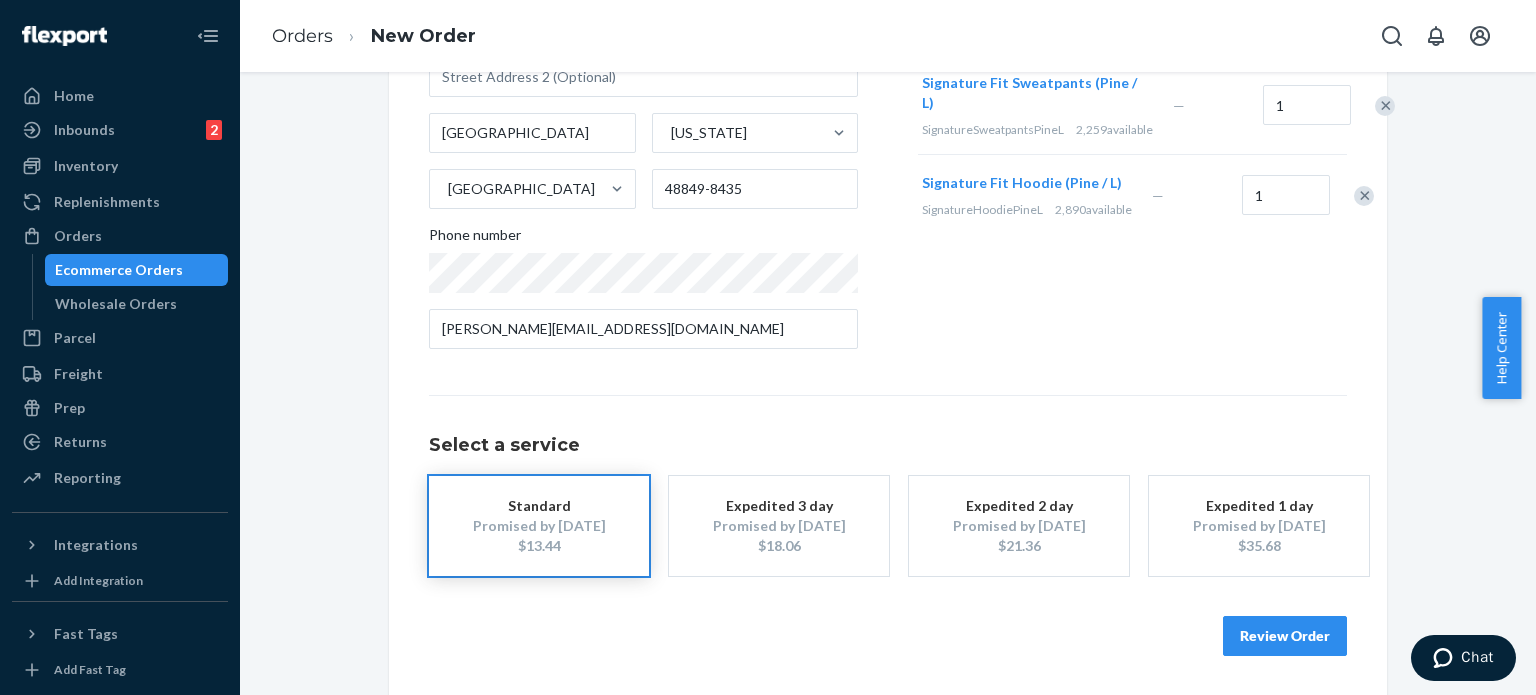 click on "Review Order" at bounding box center (1285, 636) 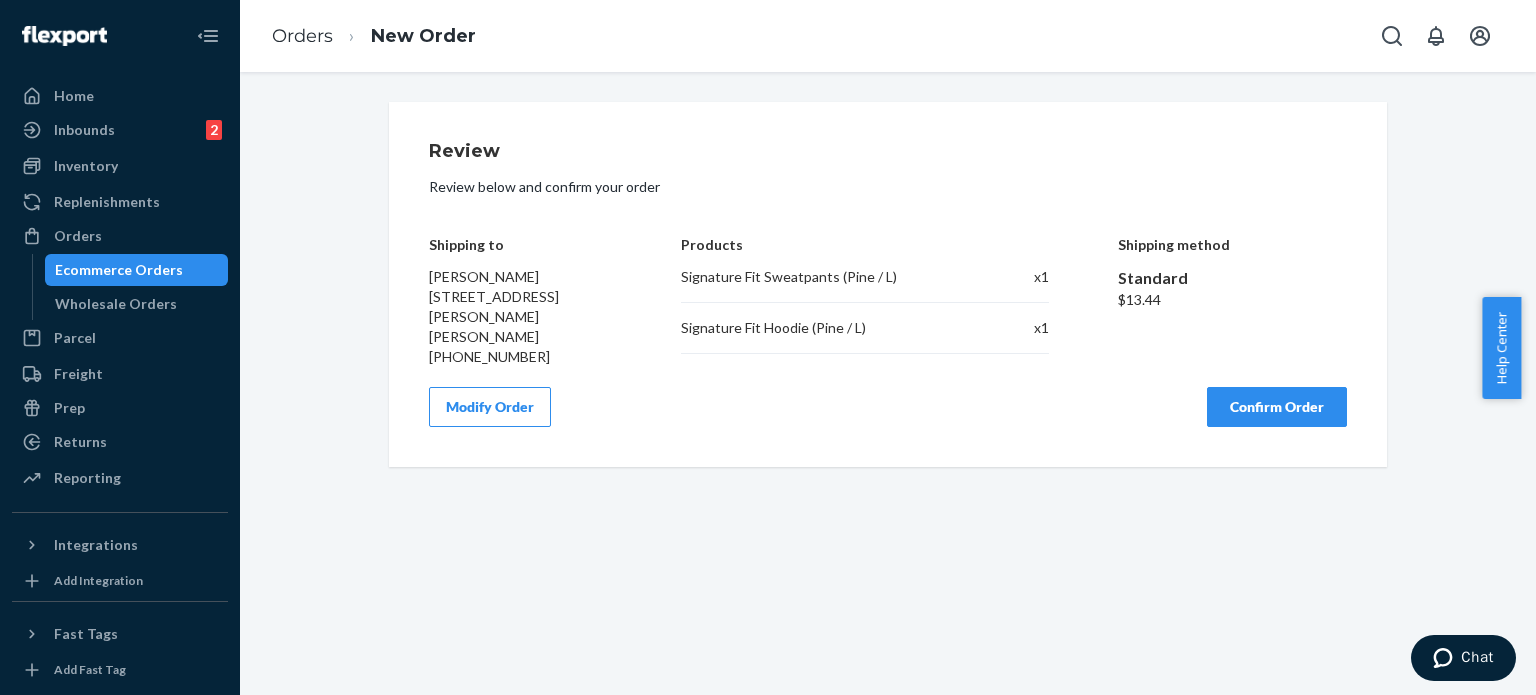 scroll, scrollTop: 0, scrollLeft: 0, axis: both 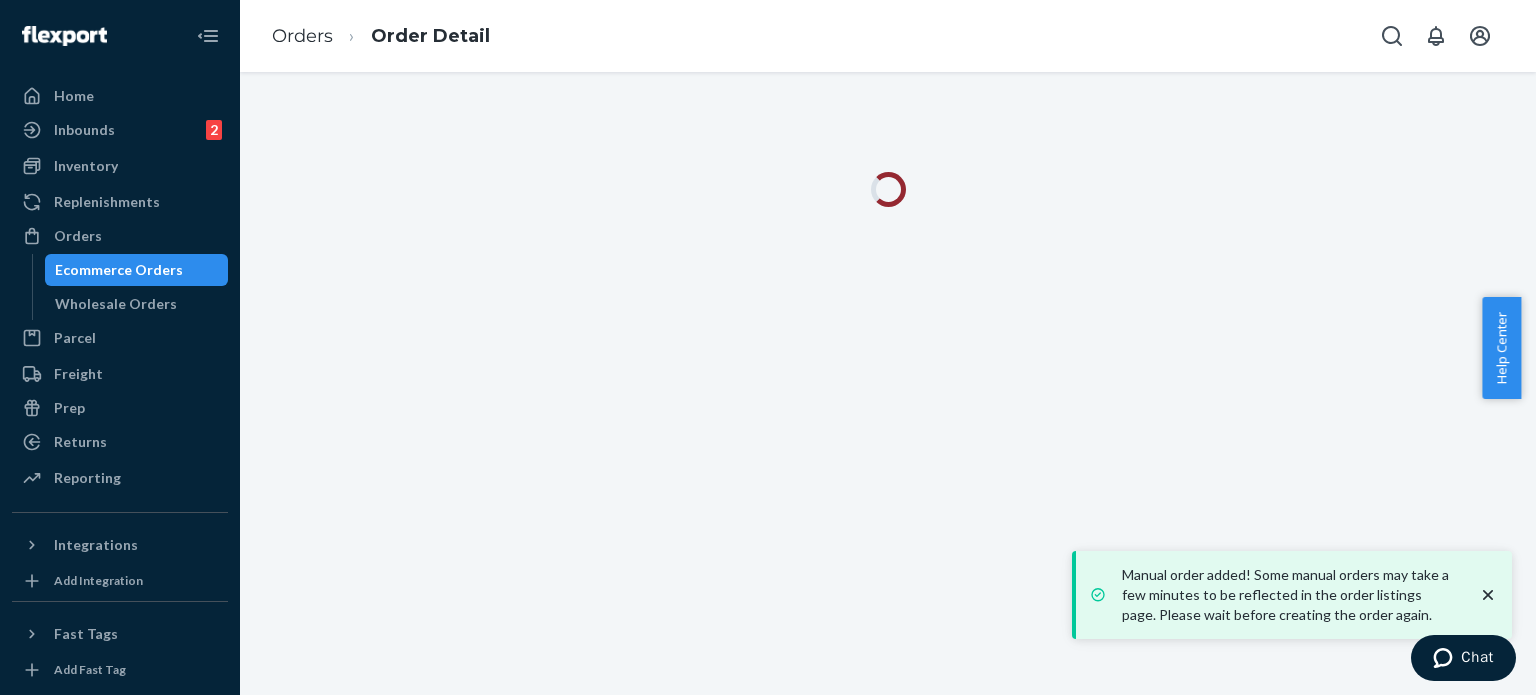 click on "Manual order added! Some manual orders may take a few minutes to be reflected in the order listings page.
Please wait before creating the order again." at bounding box center [1294, 595] 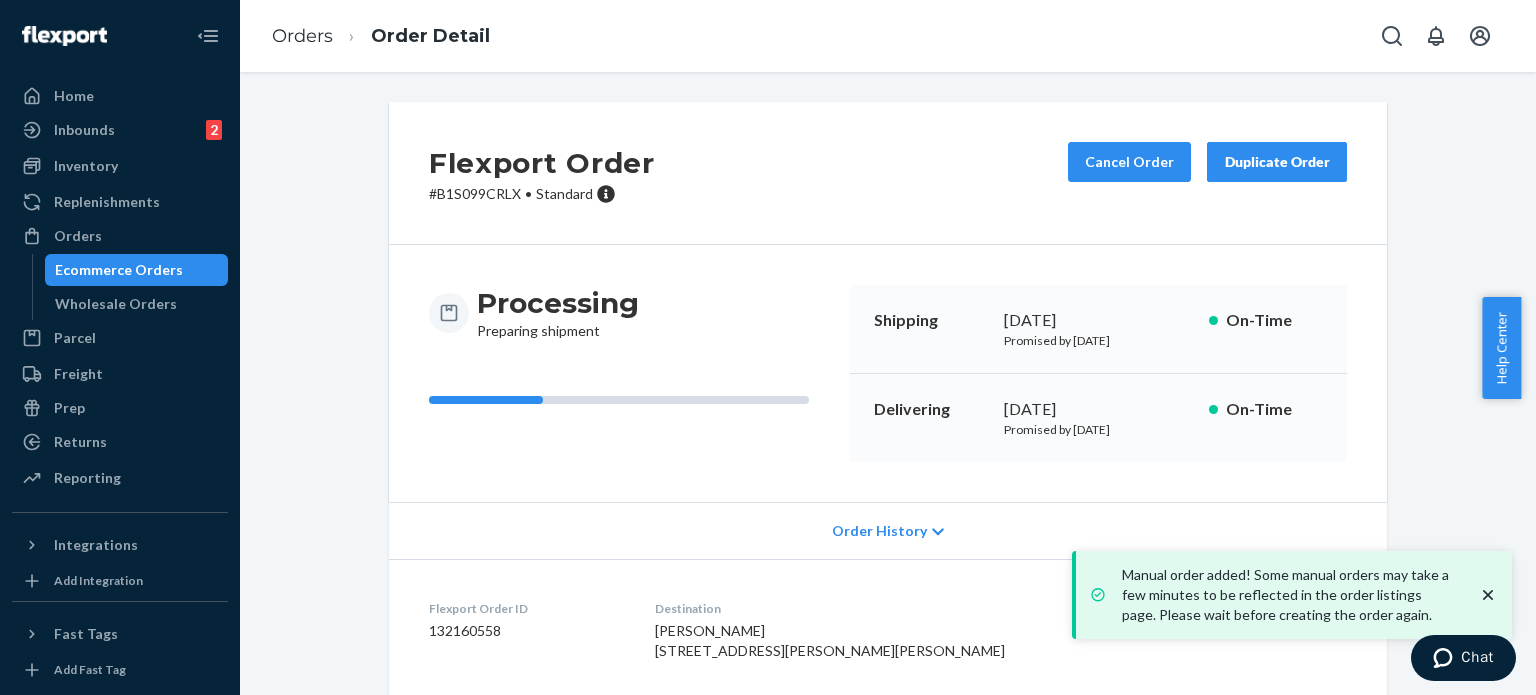 click on "Manual order added! Some manual orders may take a few minutes to be reflected in the order listings page.
Please wait before creating the order again." at bounding box center (1294, 595) 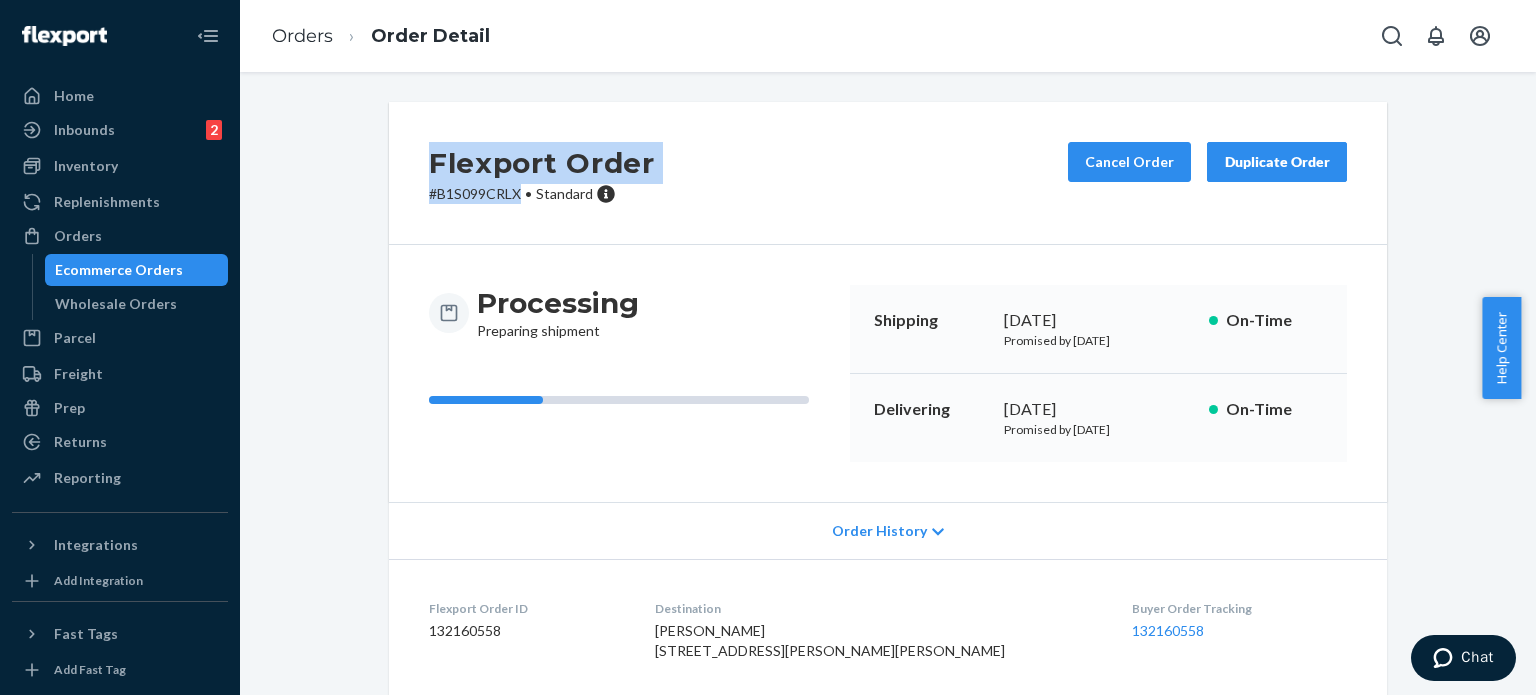 drag, startPoint x: 504, startPoint y: 191, endPoint x: 327, endPoint y: 180, distance: 177.34148 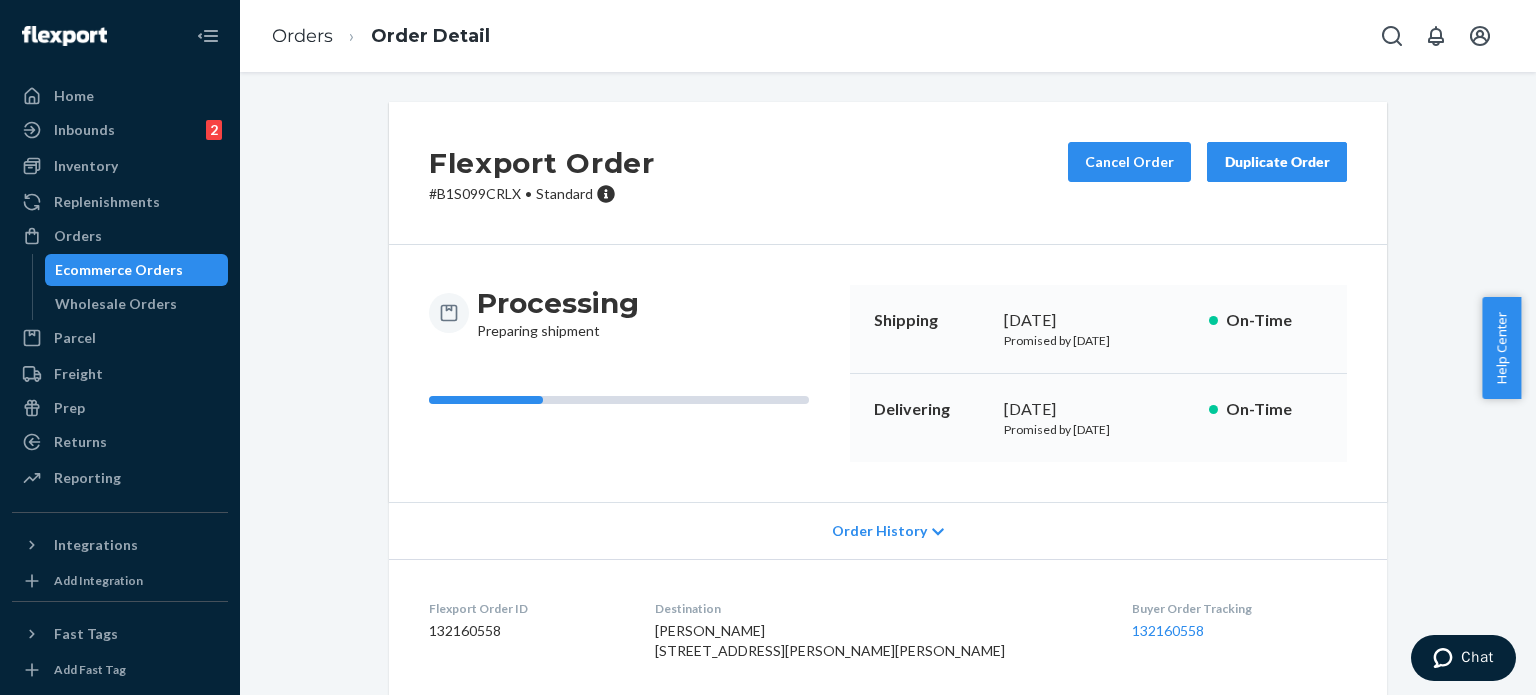 click on "Flexport Order # B1S099CRLX • Standard Cancel Order Duplicate Order" at bounding box center [888, 173] 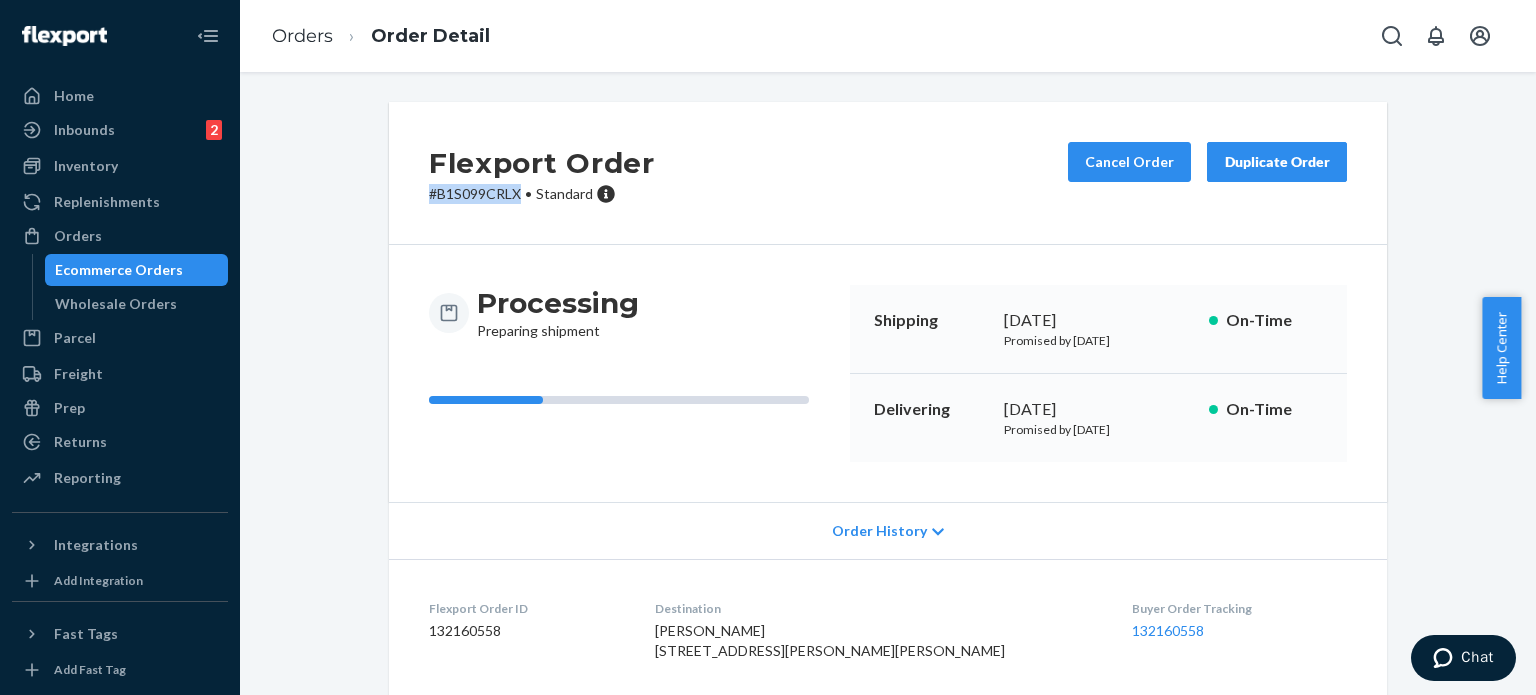 drag, startPoint x: 512, startPoint y: 194, endPoint x: 407, endPoint y: 203, distance: 105.38501 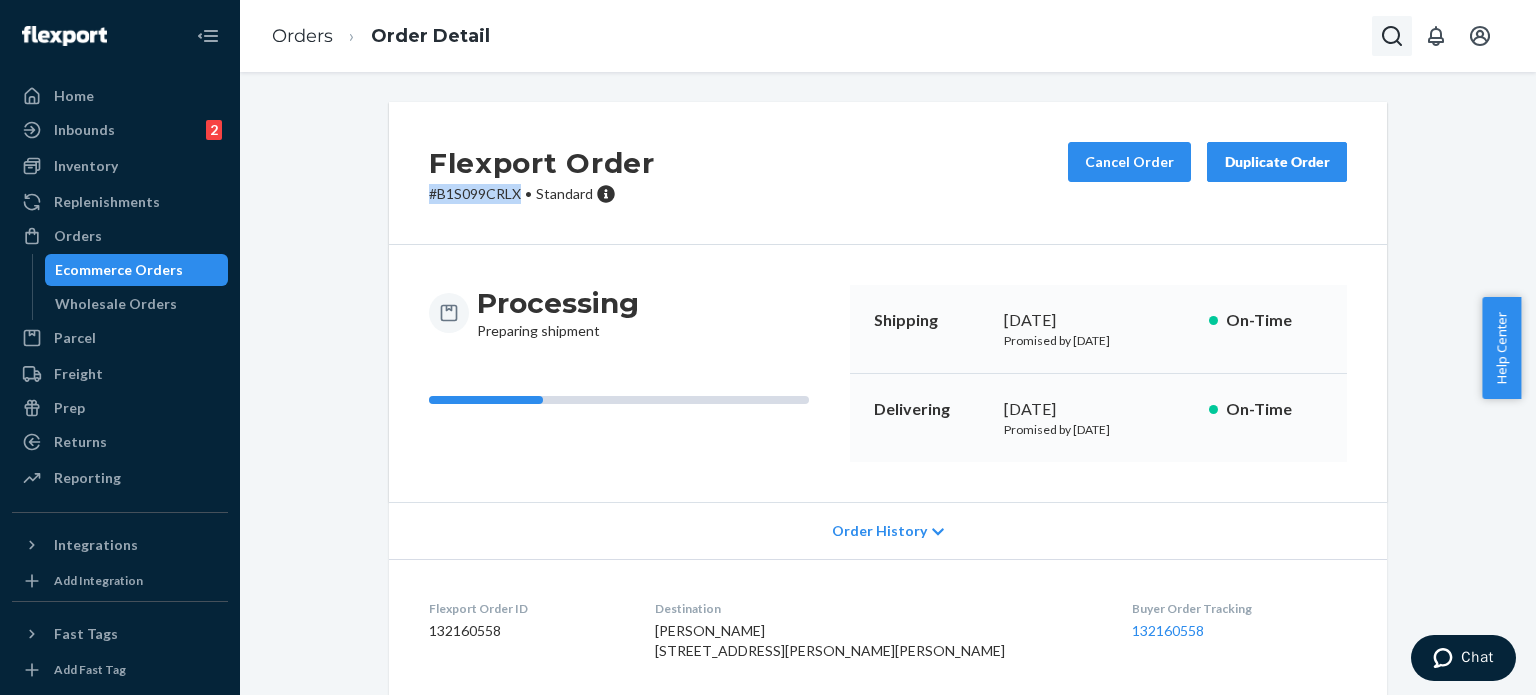 click at bounding box center (1392, 36) 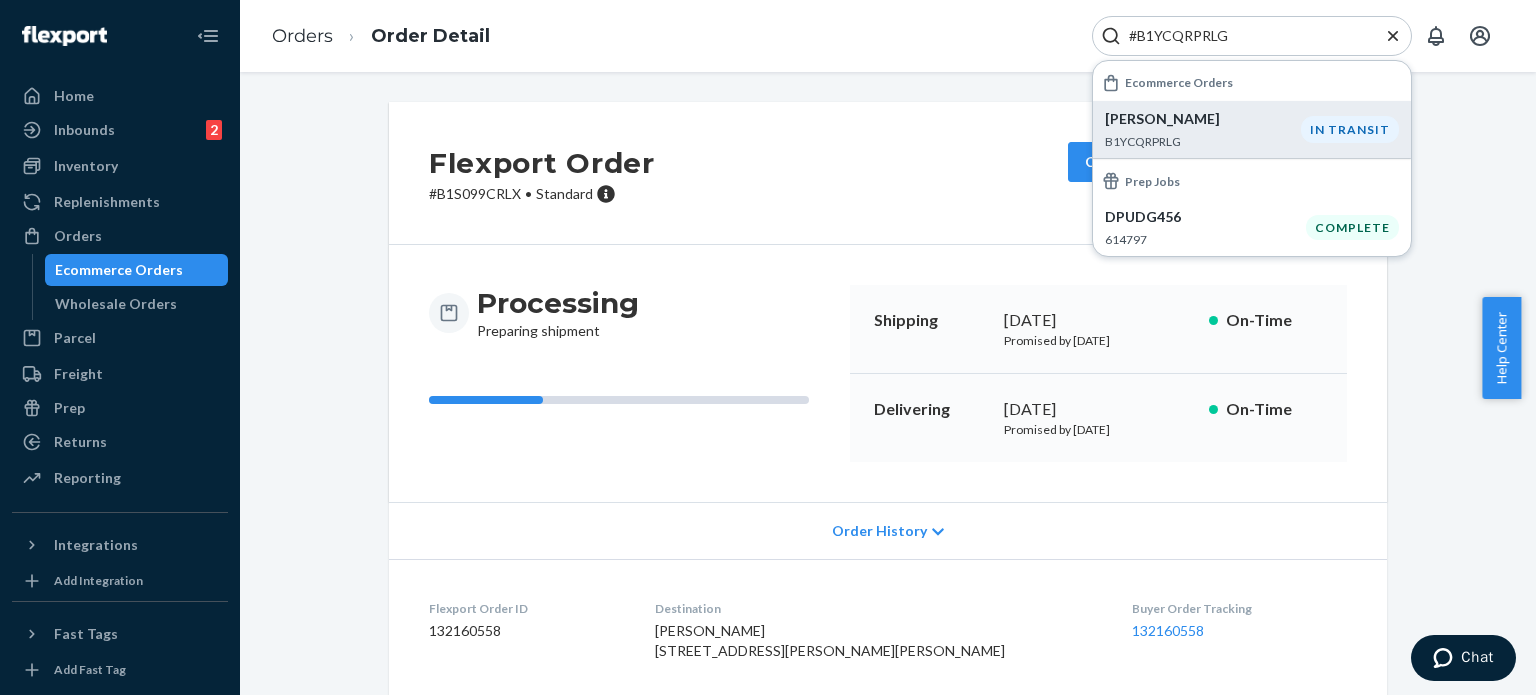 type on "#B1YCQRPRLG" 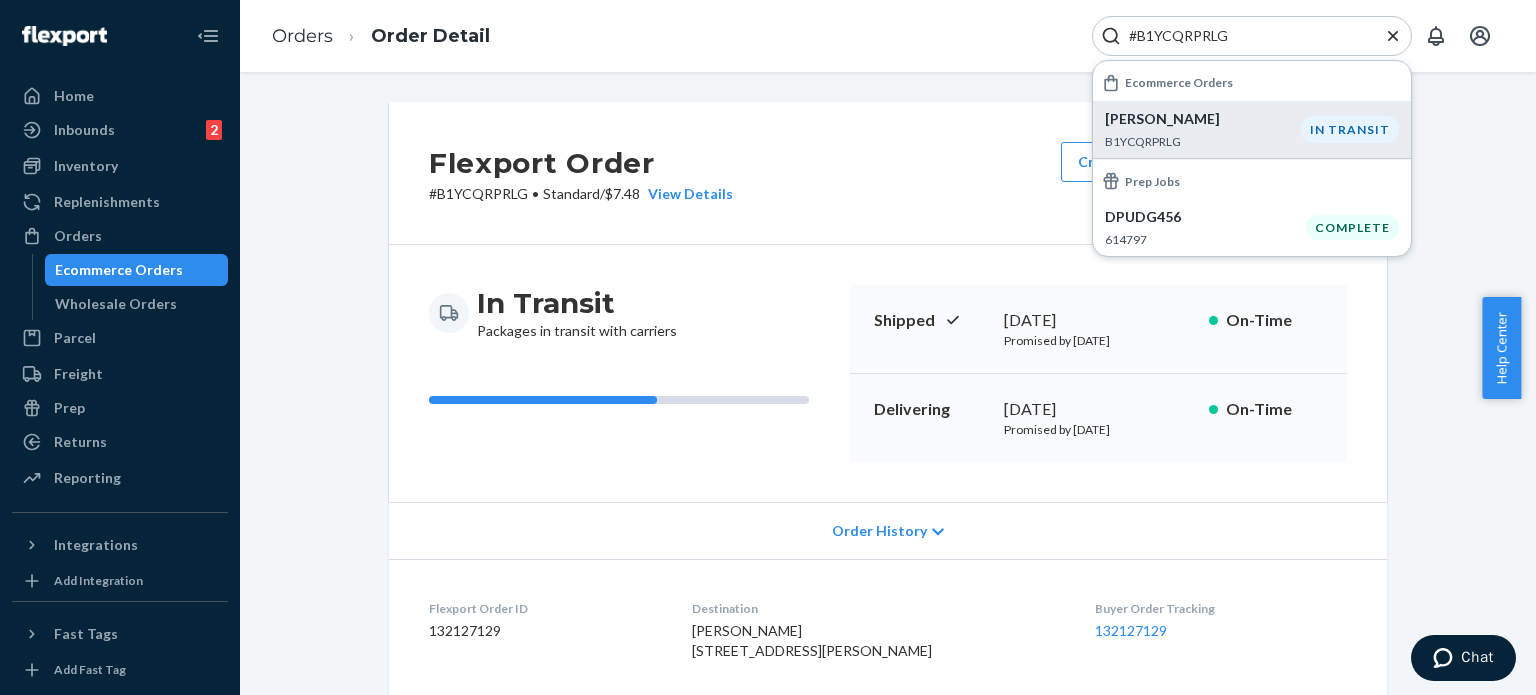 click on "#B1YCQRPRLG" at bounding box center [1252, 36] 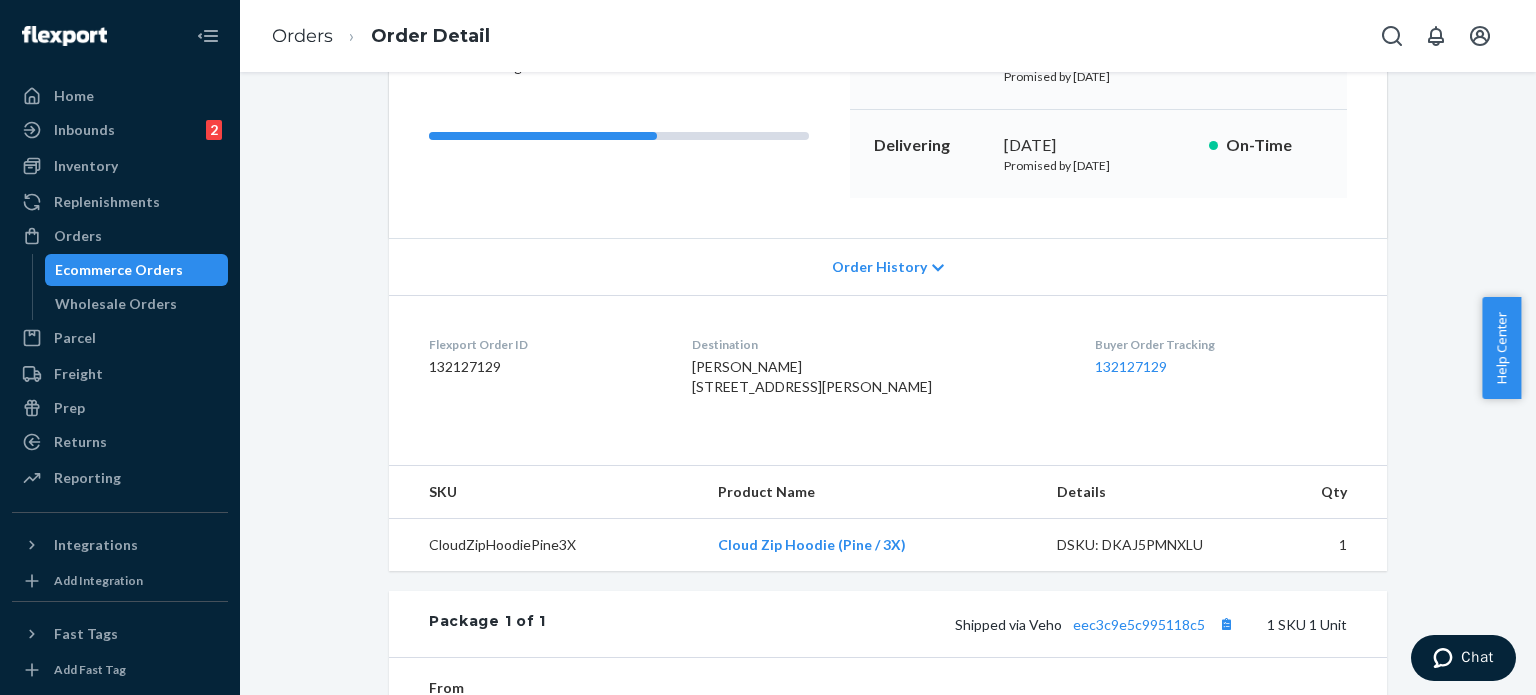 scroll, scrollTop: 300, scrollLeft: 0, axis: vertical 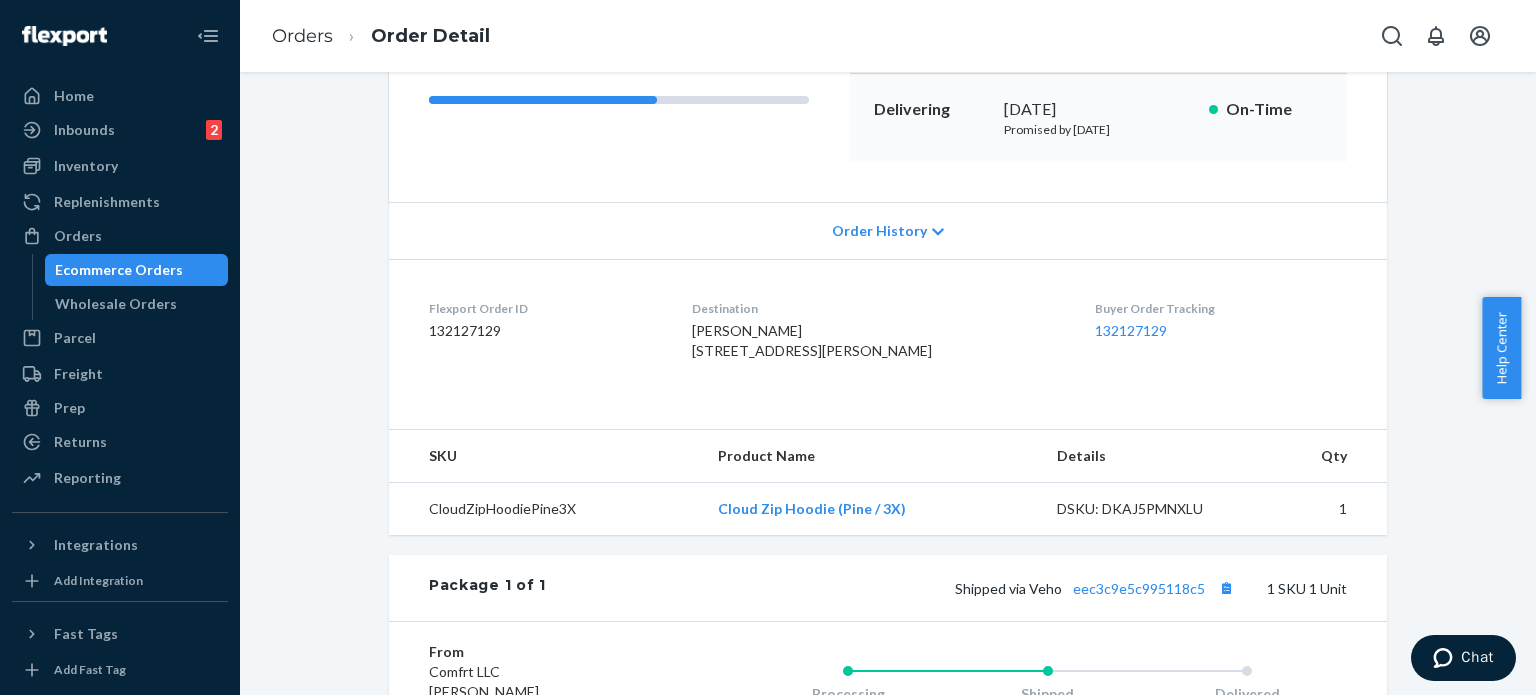click on "Order History" at bounding box center (879, 231) 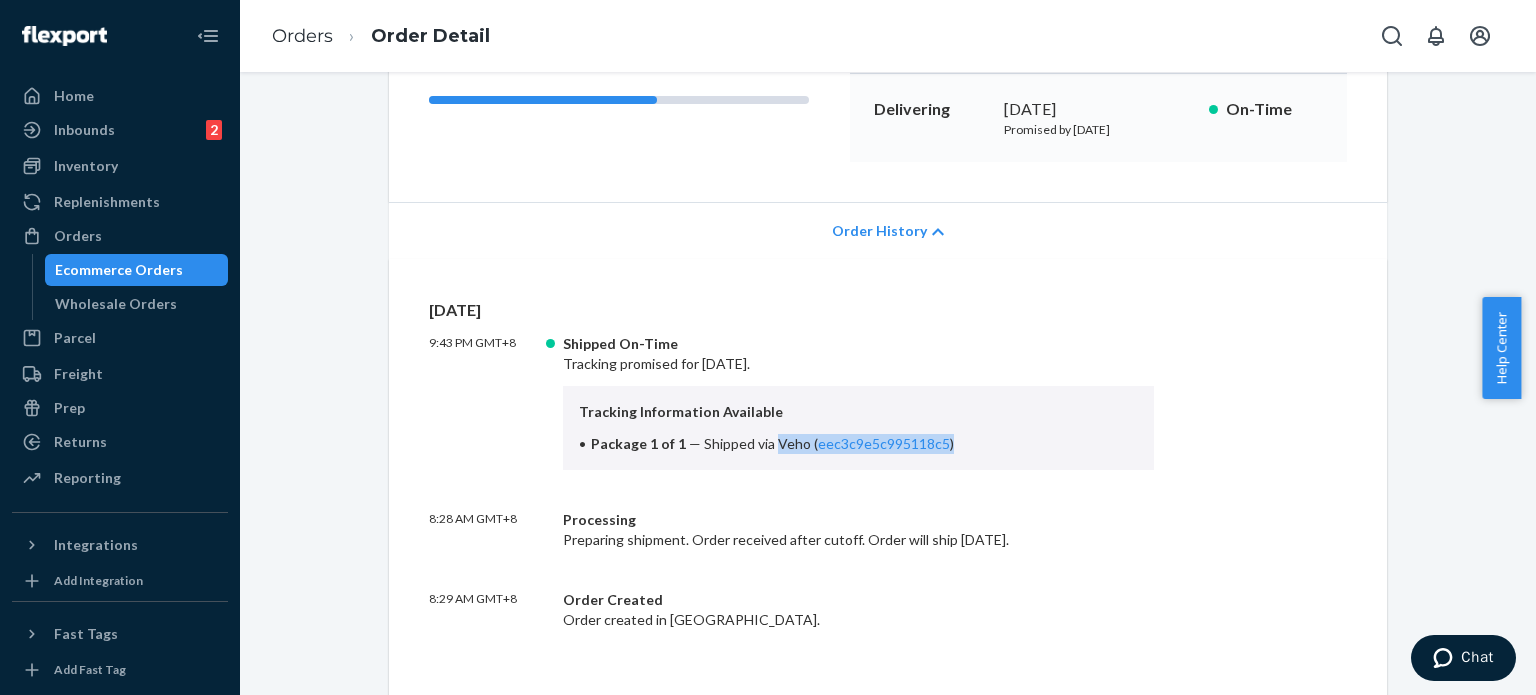 drag, startPoint x: 766, startPoint y: 439, endPoint x: 948, endPoint y: 437, distance: 182.01099 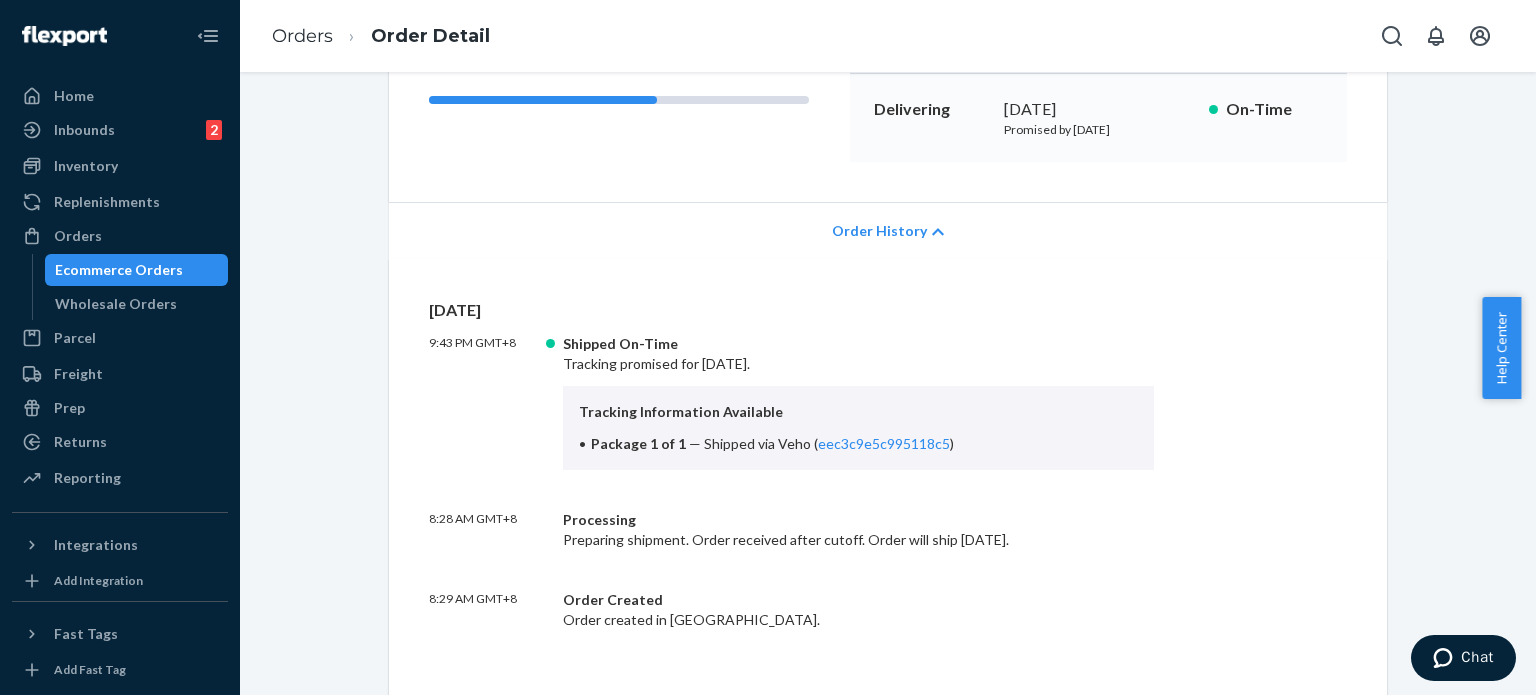 click on "[DATE] 9:43 PM GMT+8 Shipped On-Time Tracking promised for [DATE]. Tracking Information Available Package 1 of 1   —   Shipped via Veho   ( eec3c9e5c995118c5 ) 8:28 AM GMT+8 Processing Preparing shipment. Order received after cutoff. Order will ship [DATE]. 8:29 AM GMT+8 Order Created Order created in [GEOGRAPHIC_DATA]." at bounding box center [888, 484] 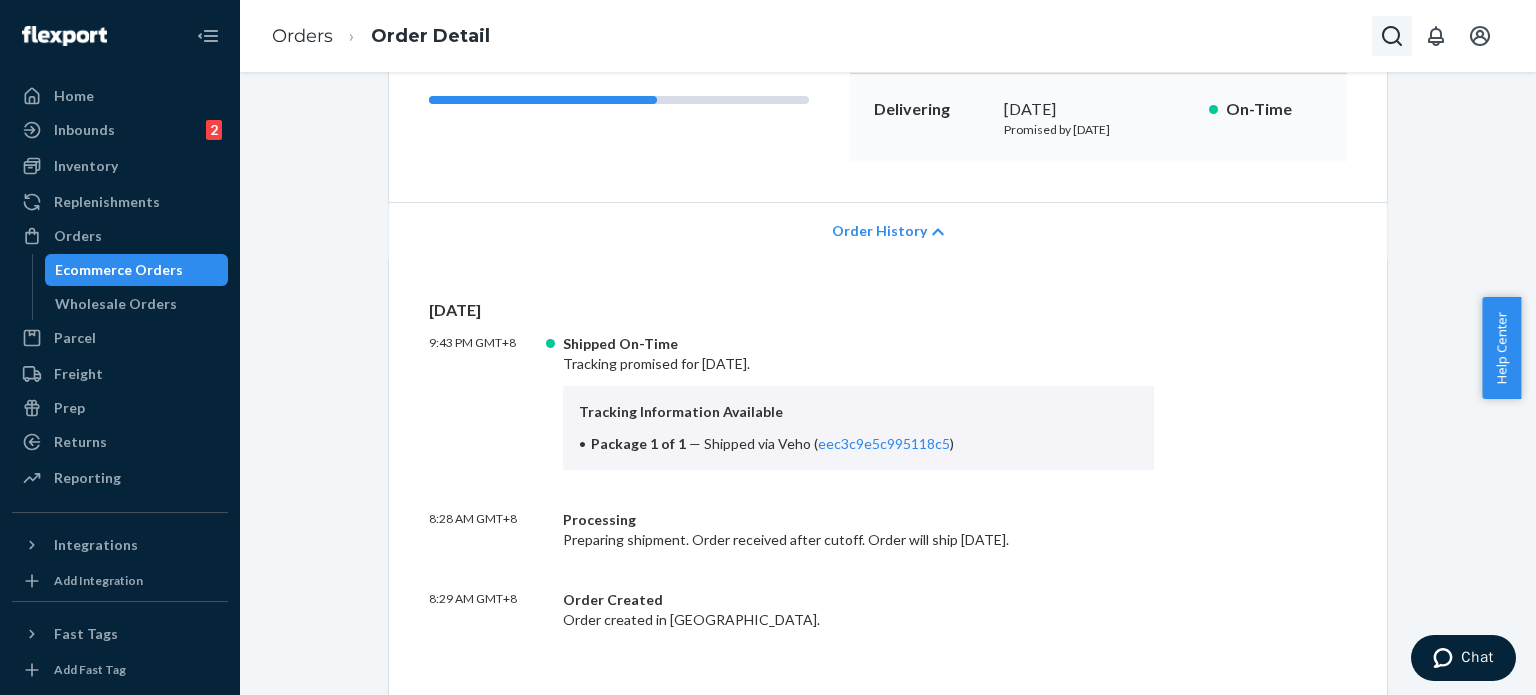 click 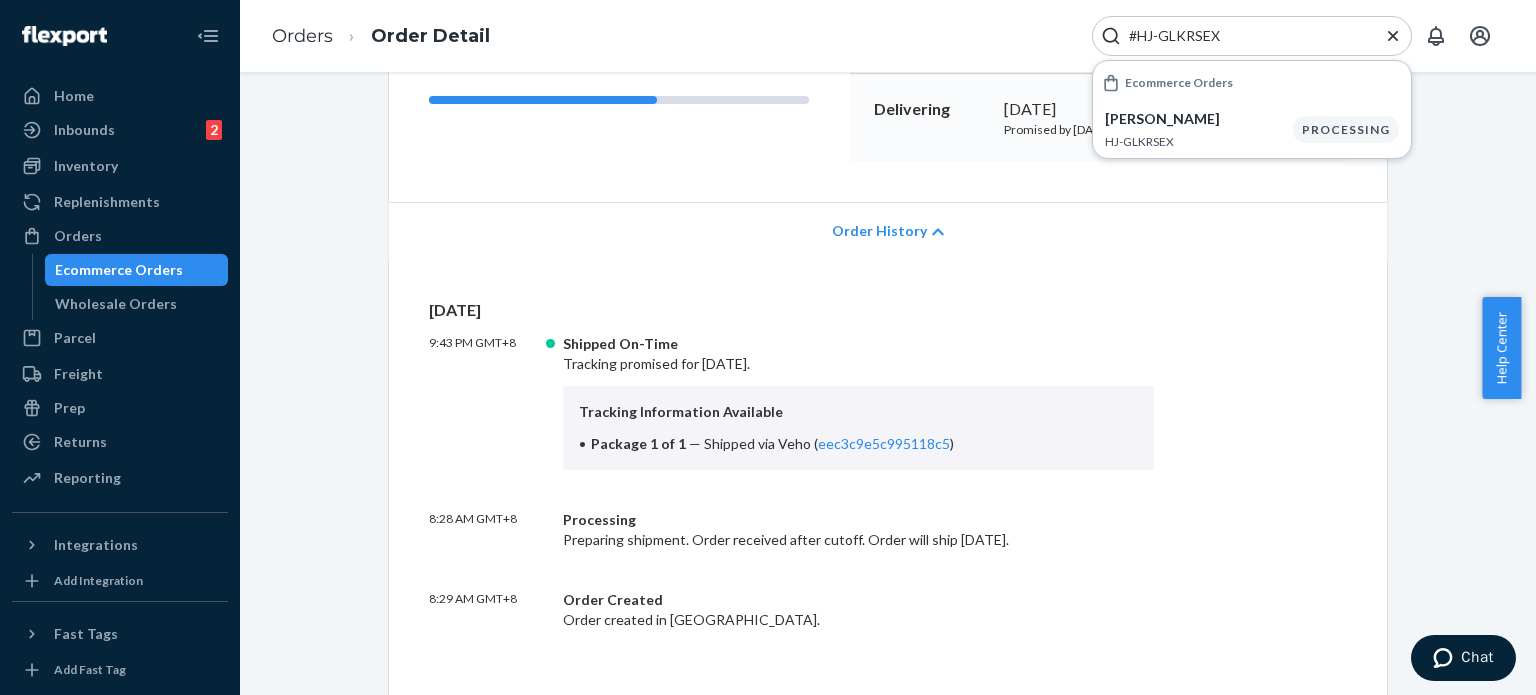 type on "#HJ-GLKRSEX" 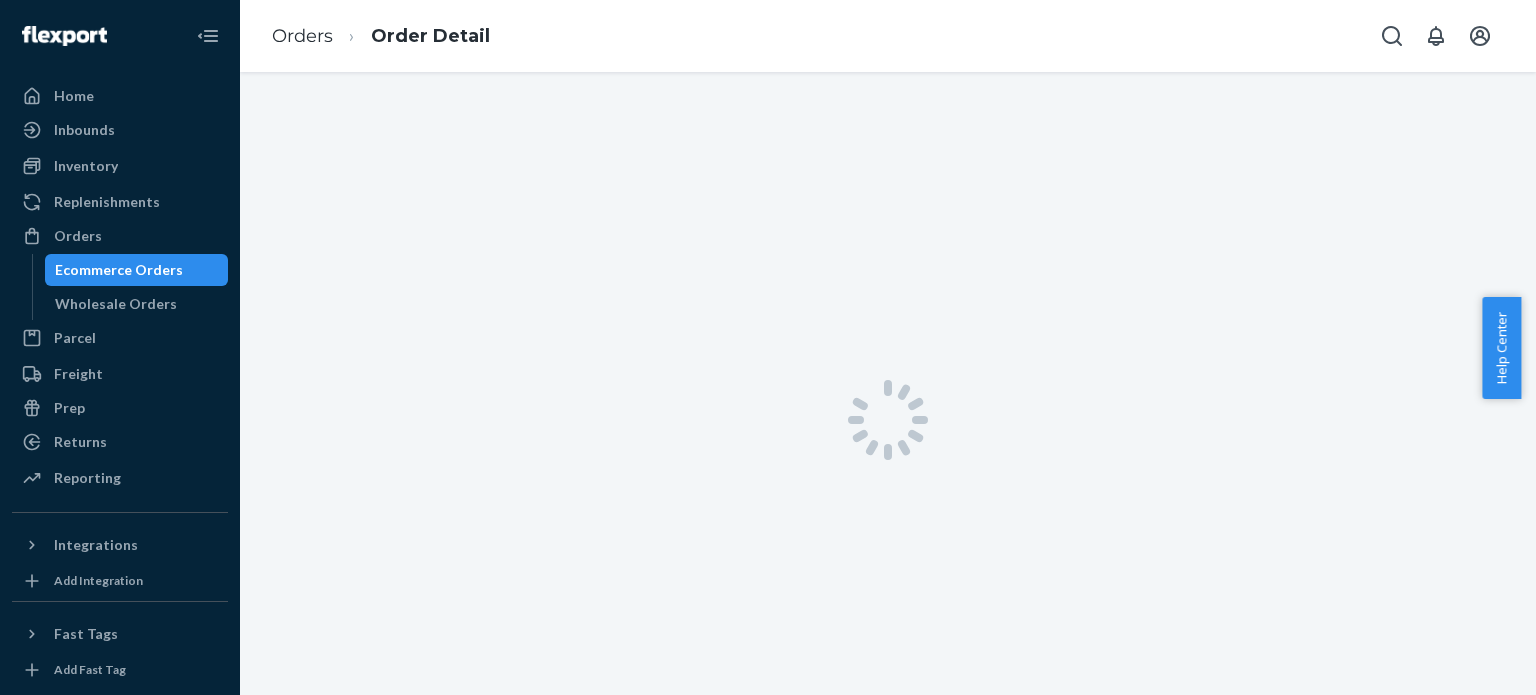 scroll, scrollTop: 0, scrollLeft: 0, axis: both 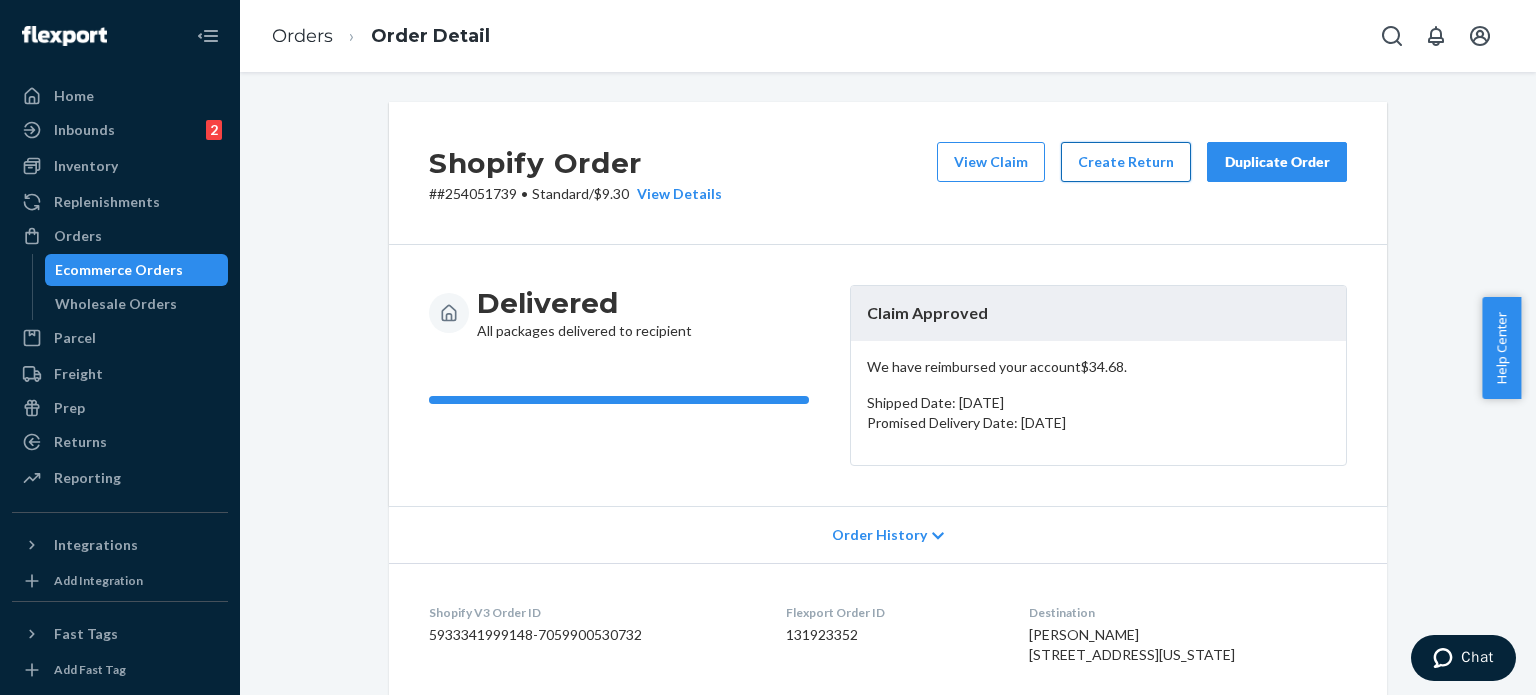 click on "Create Return" at bounding box center [1126, 162] 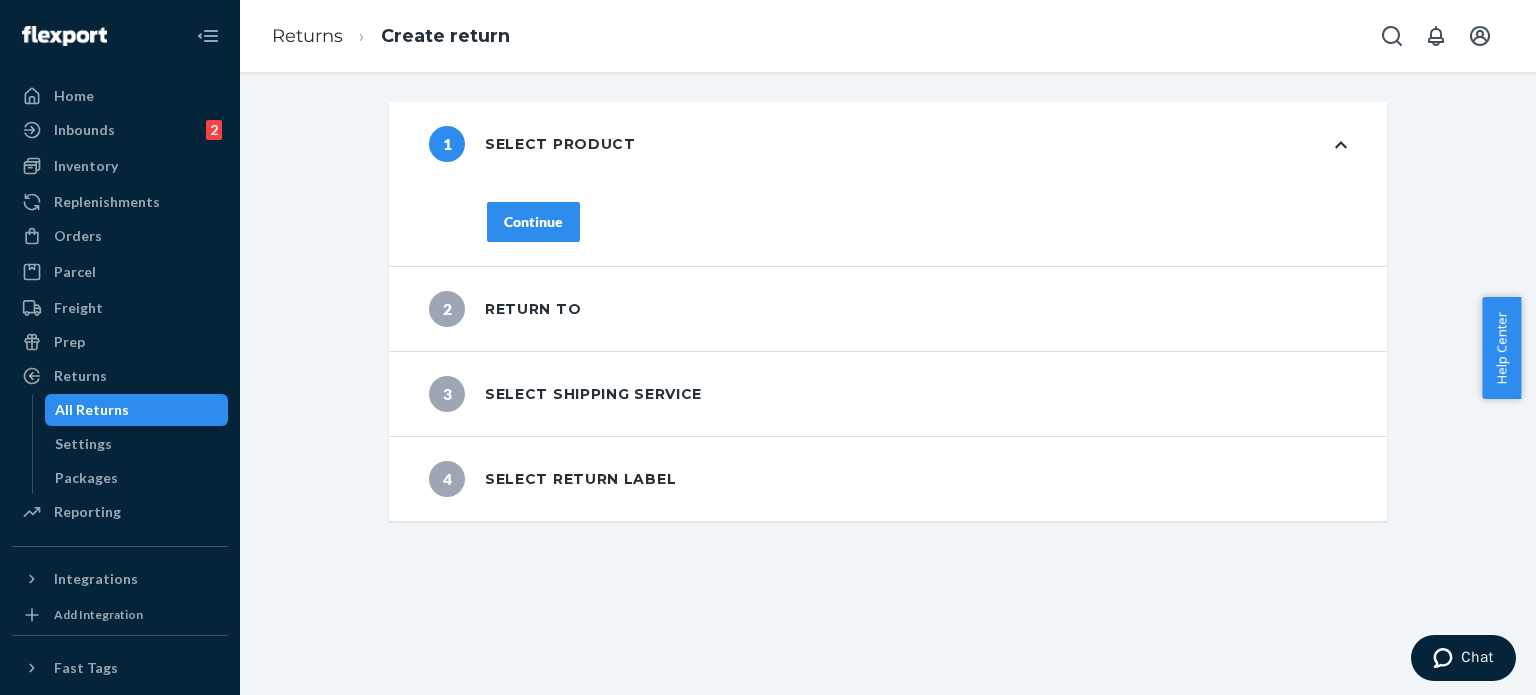 click on "Continue" at bounding box center [533, 222] 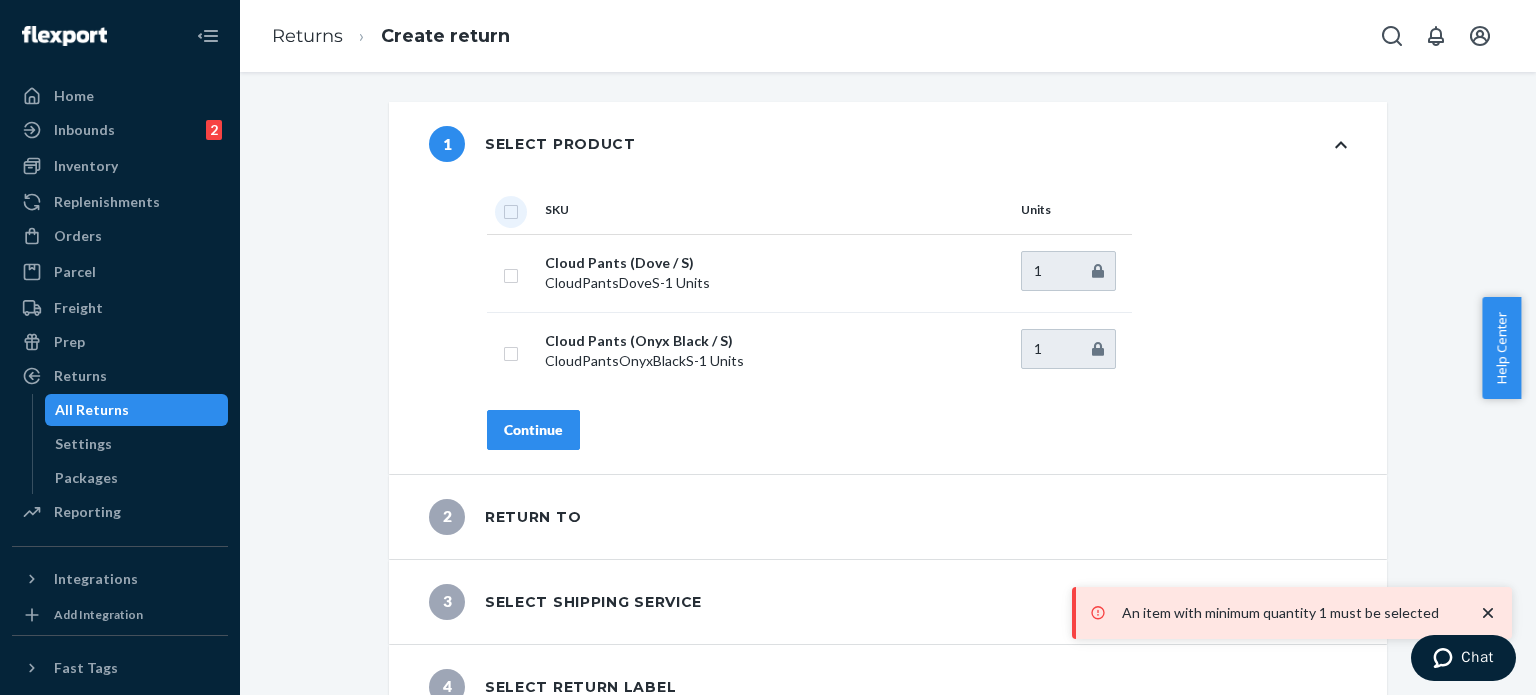 click at bounding box center (511, 209) 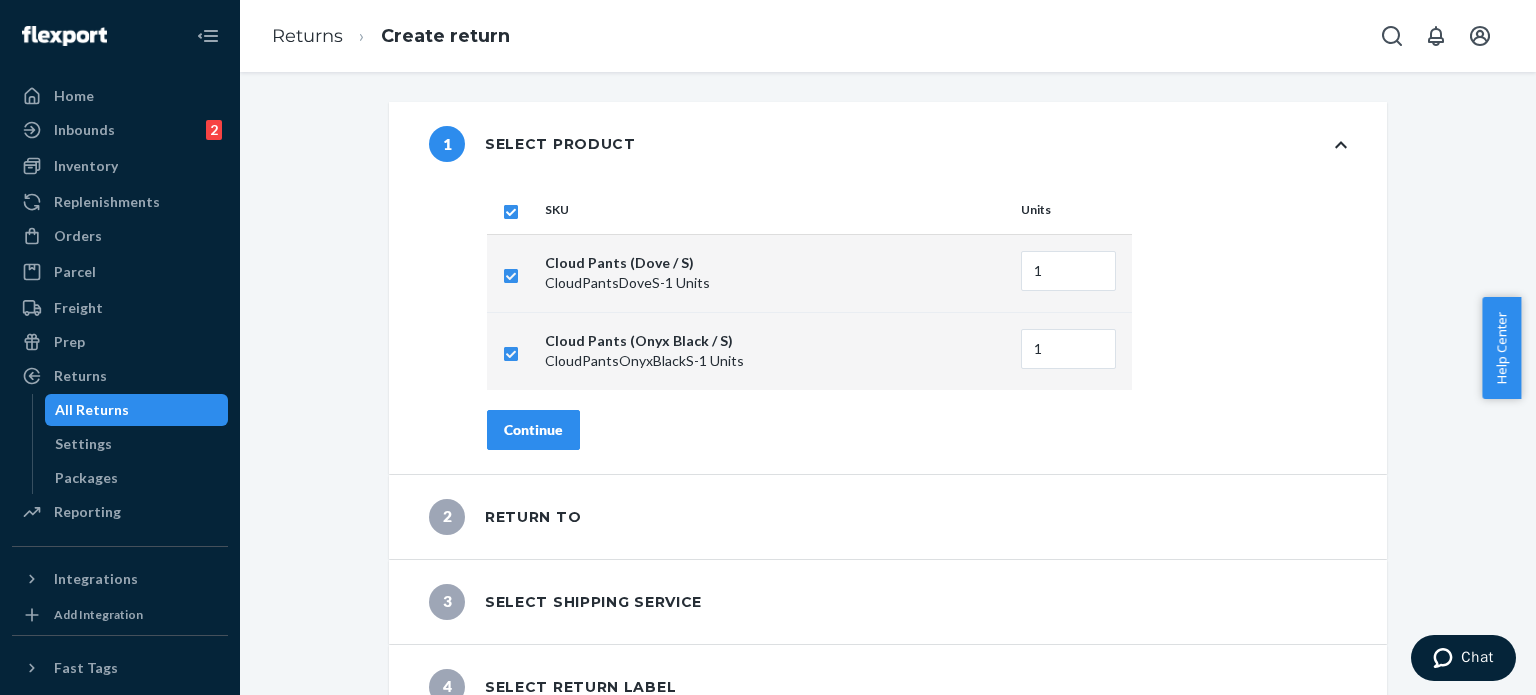click on "Continue" at bounding box center [533, 430] 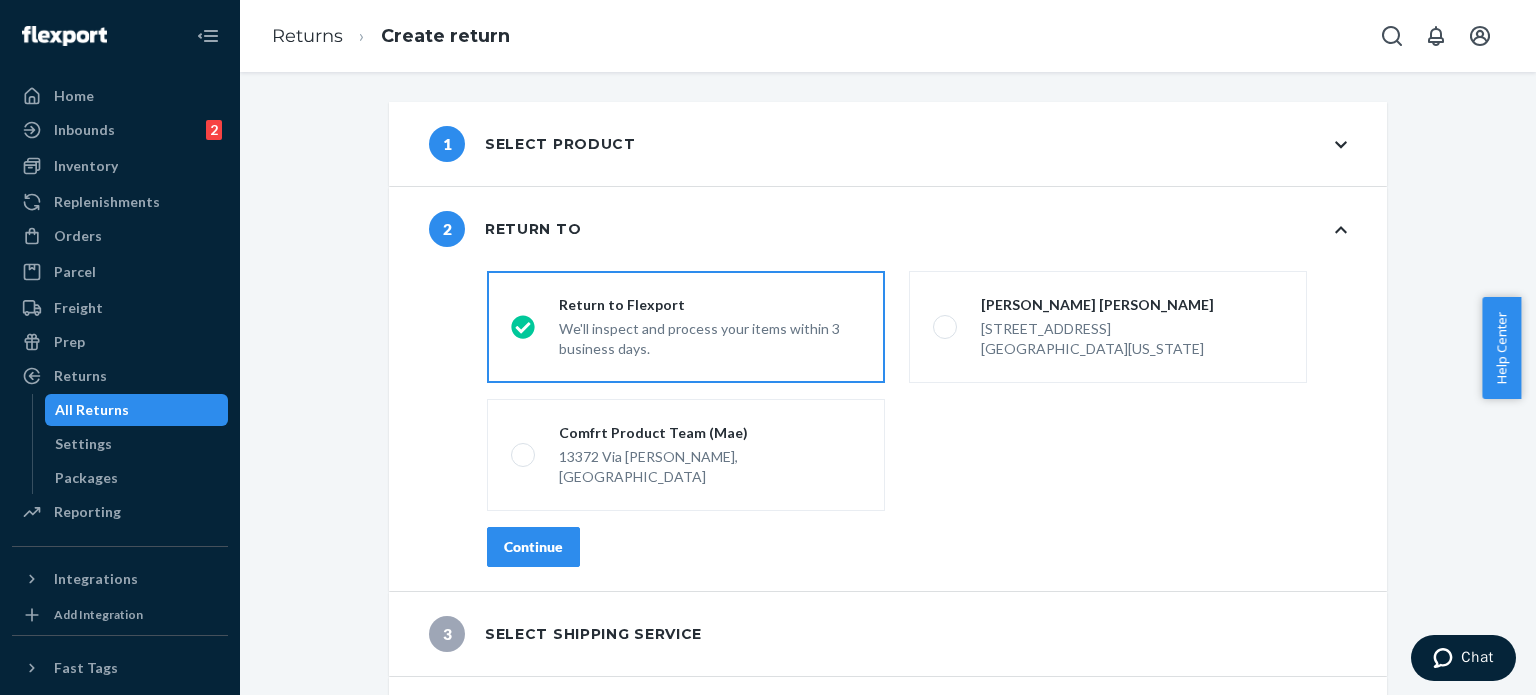 click on "Continue" at bounding box center (533, 547) 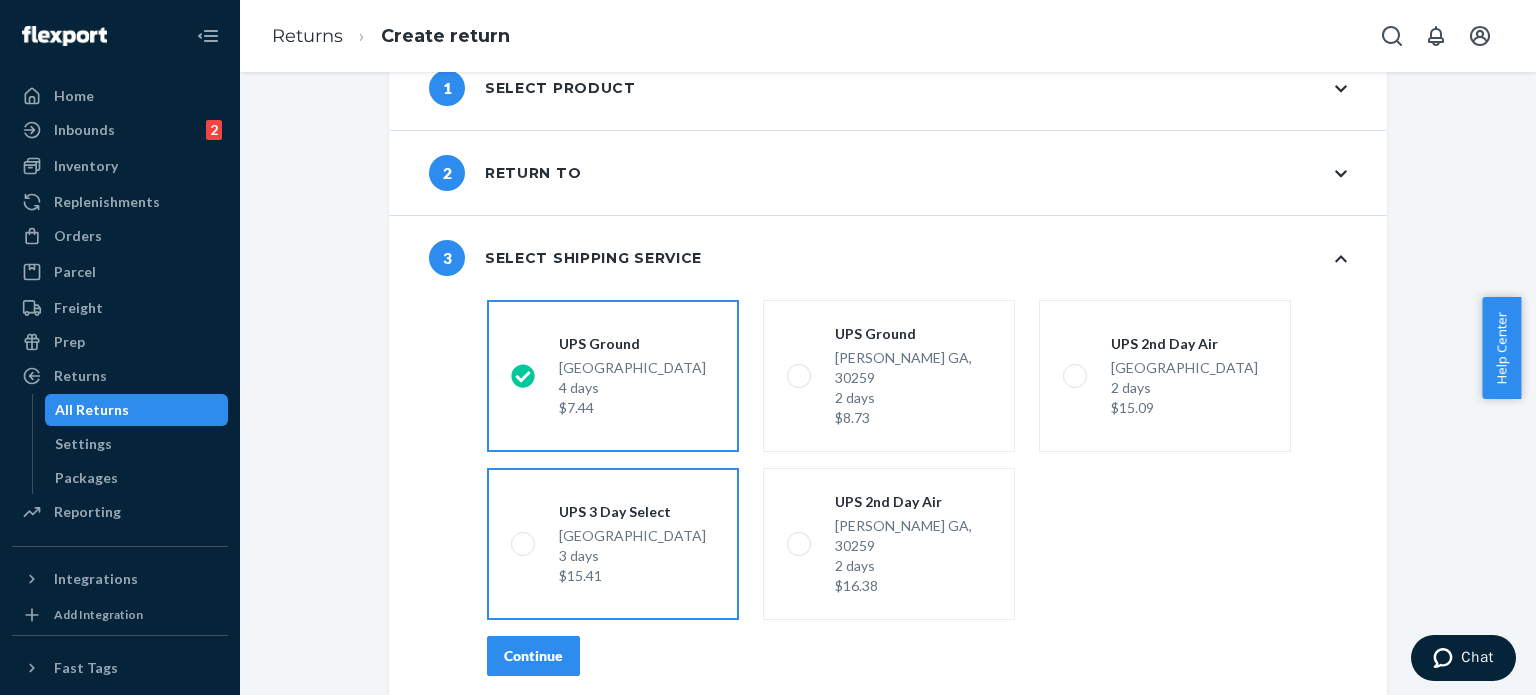 scroll, scrollTop: 104, scrollLeft: 0, axis: vertical 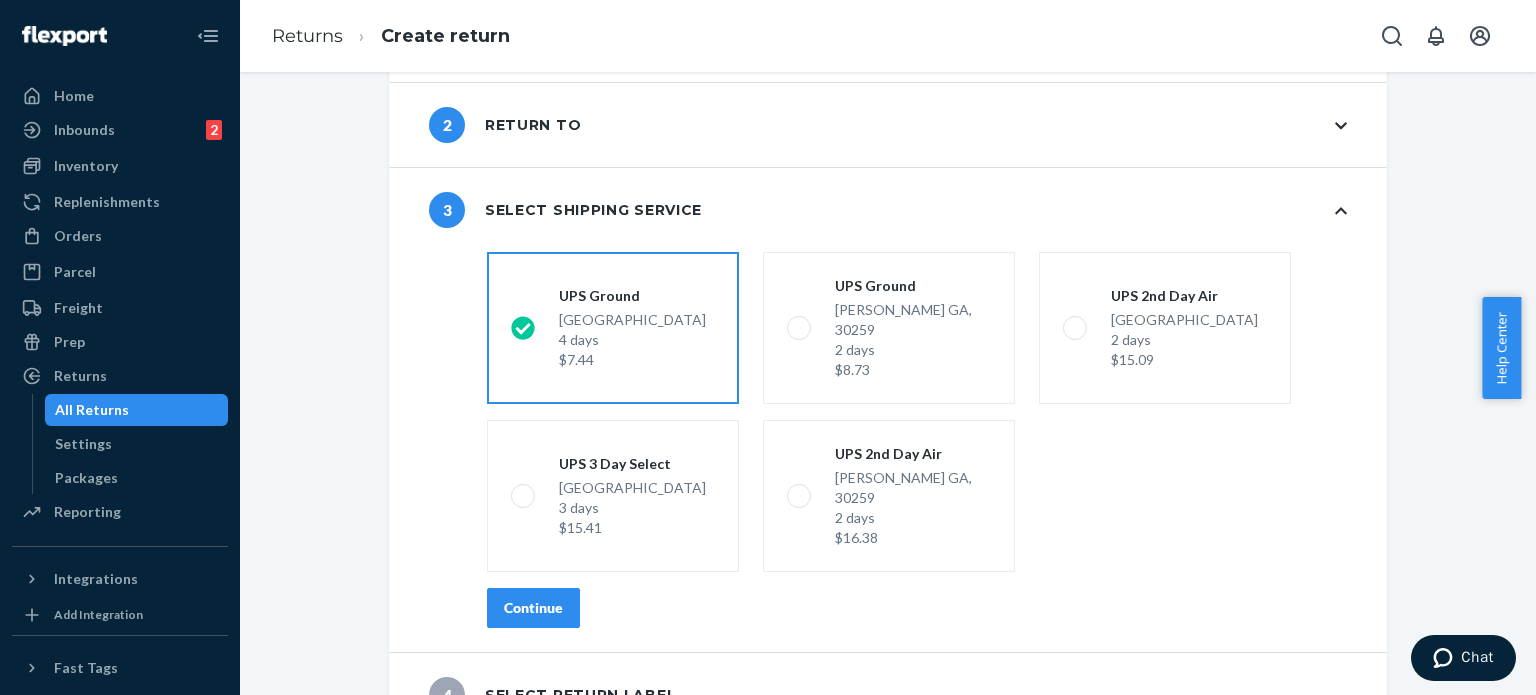 click on "Continue" at bounding box center (533, 608) 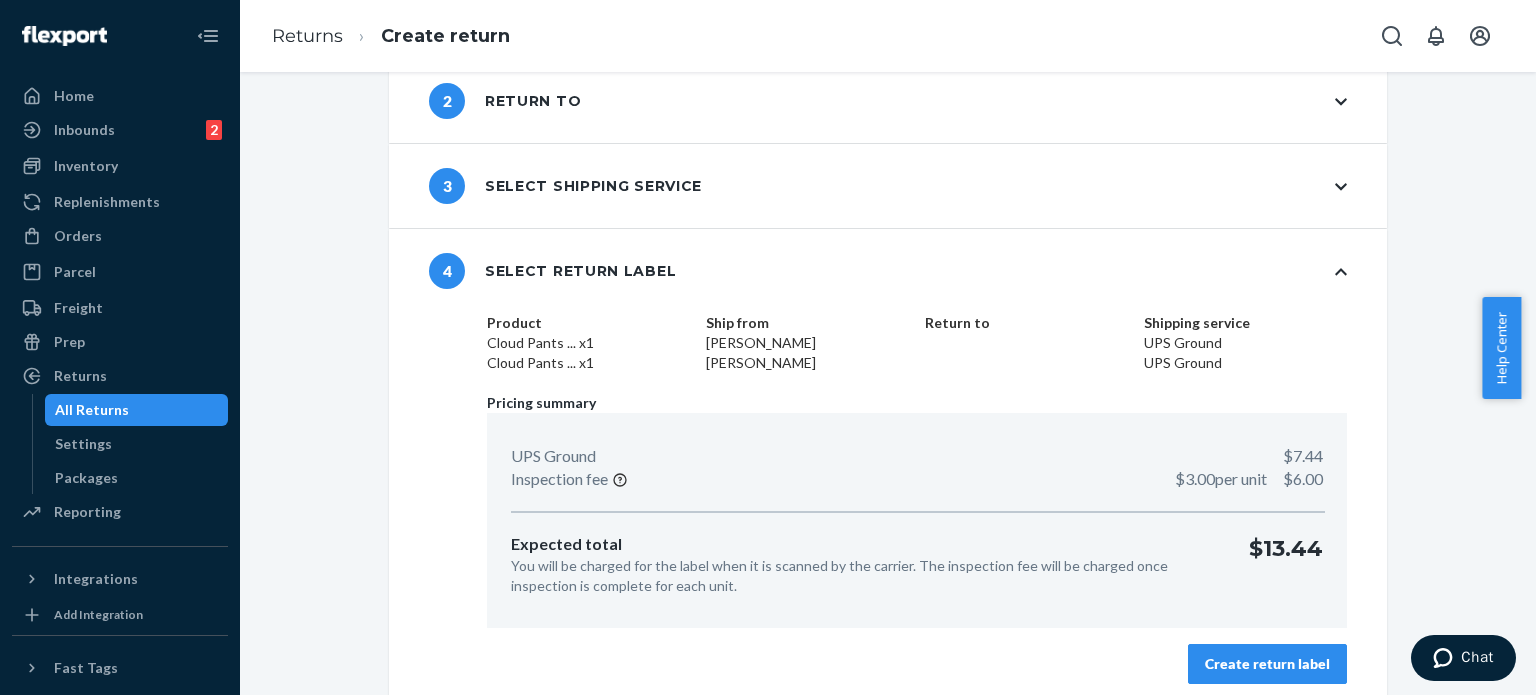 scroll, scrollTop: 140, scrollLeft: 0, axis: vertical 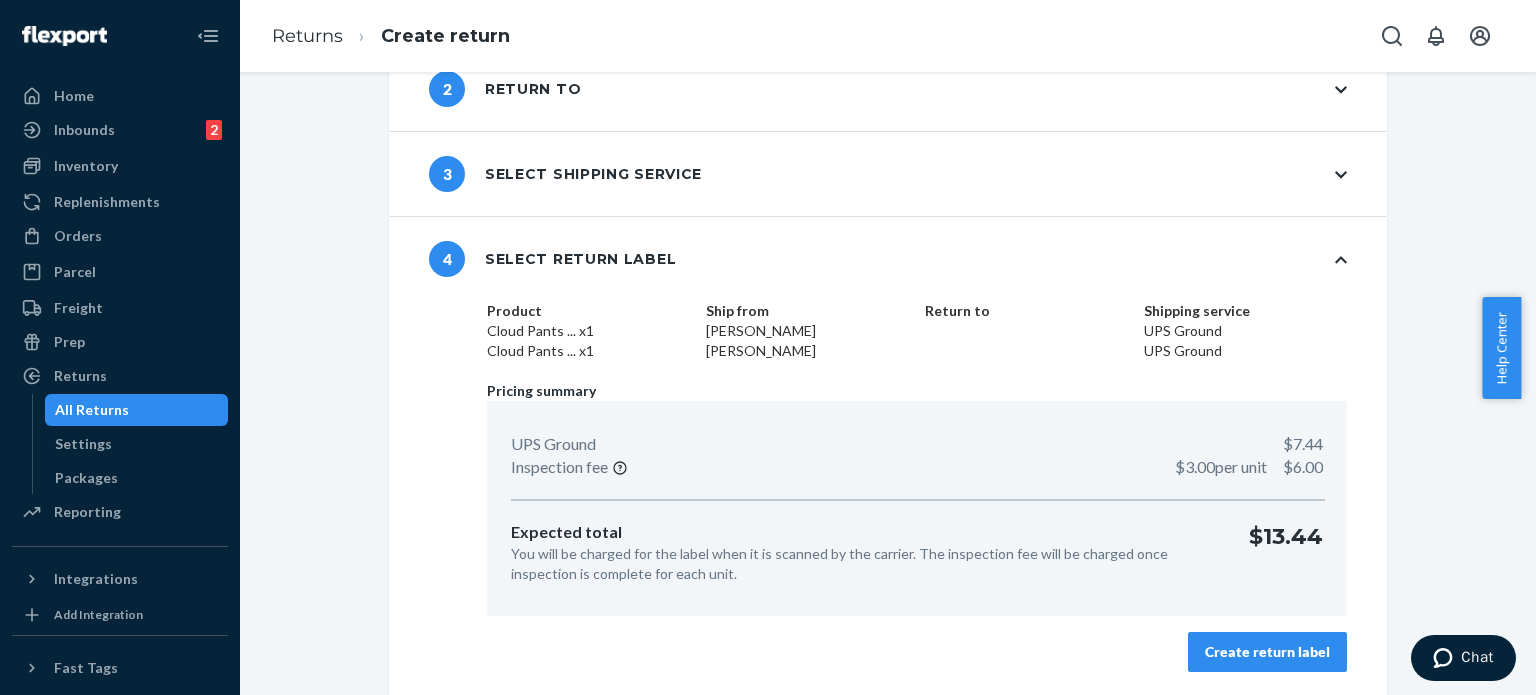 click on "Create return label" at bounding box center [1267, 652] 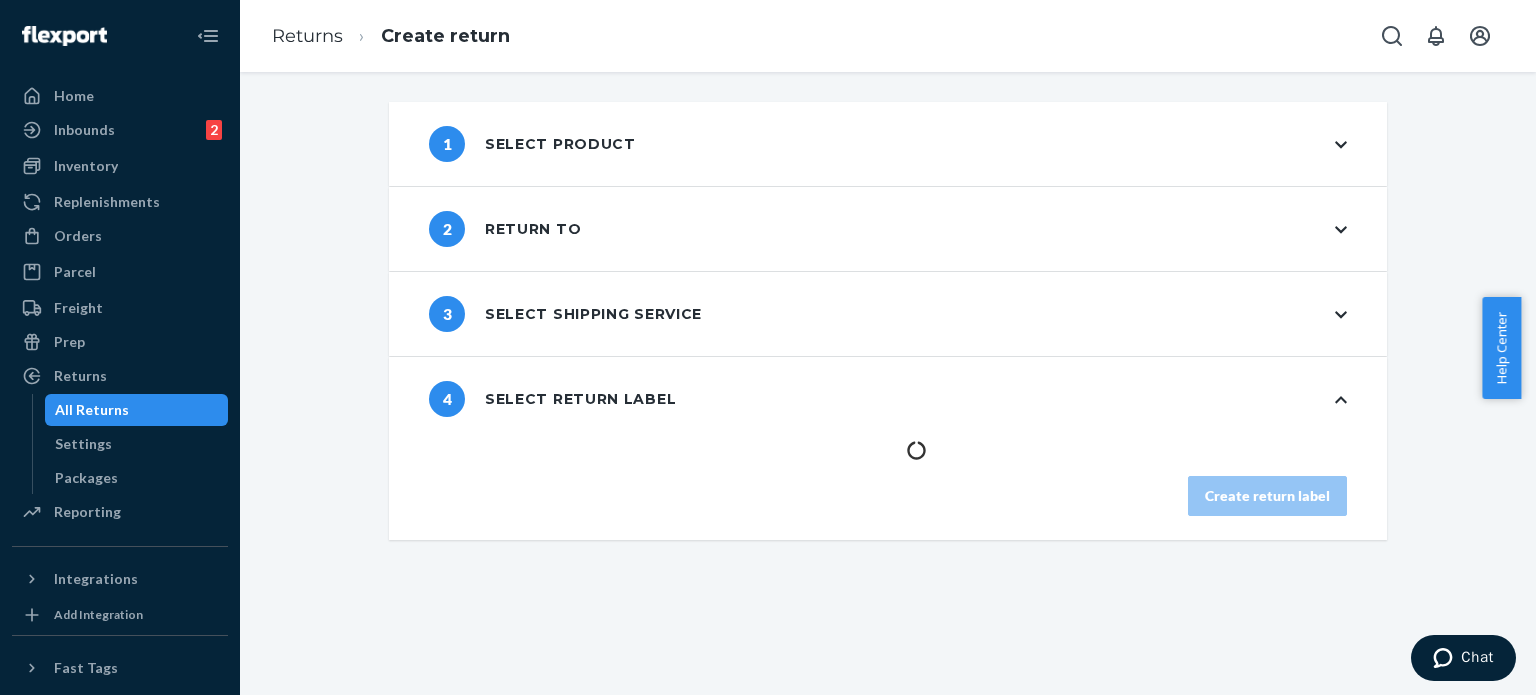 scroll, scrollTop: 0, scrollLeft: 0, axis: both 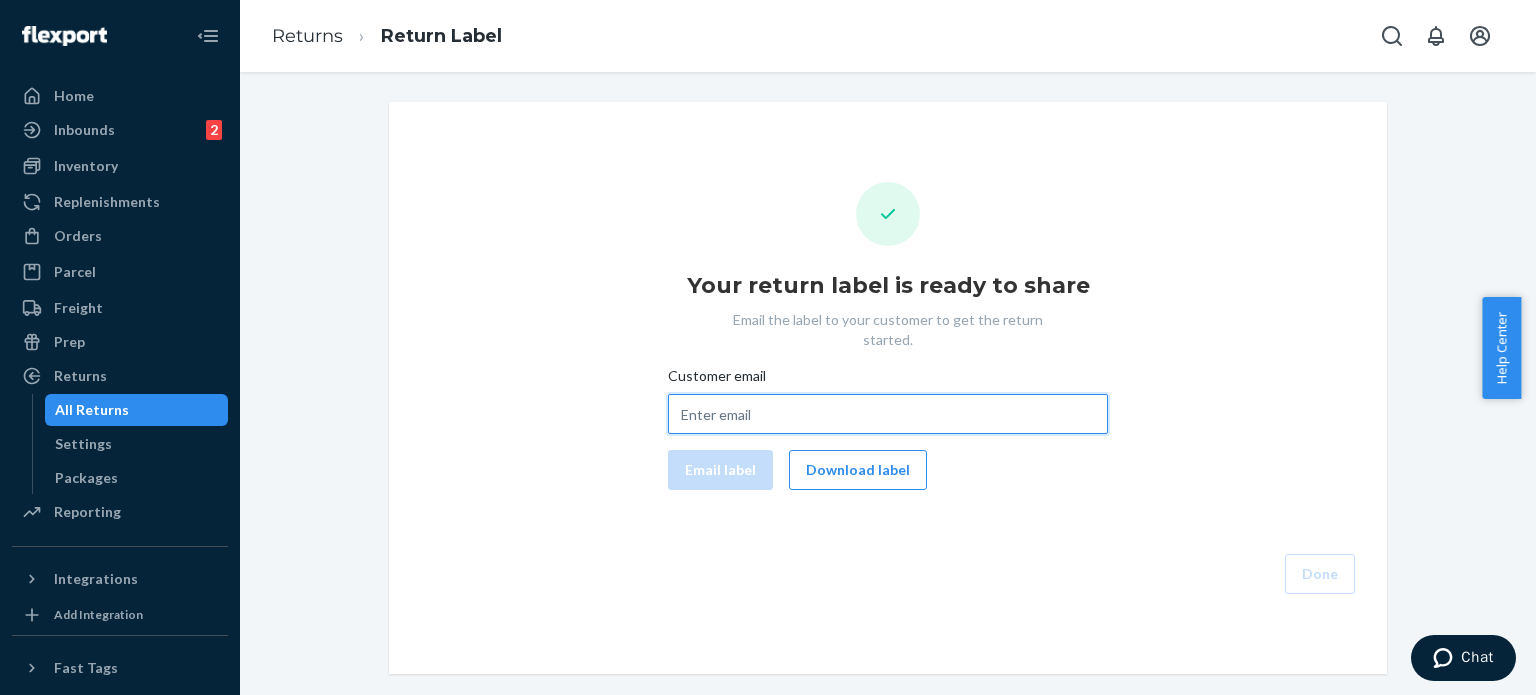 click on "Customer email" at bounding box center (888, 414) 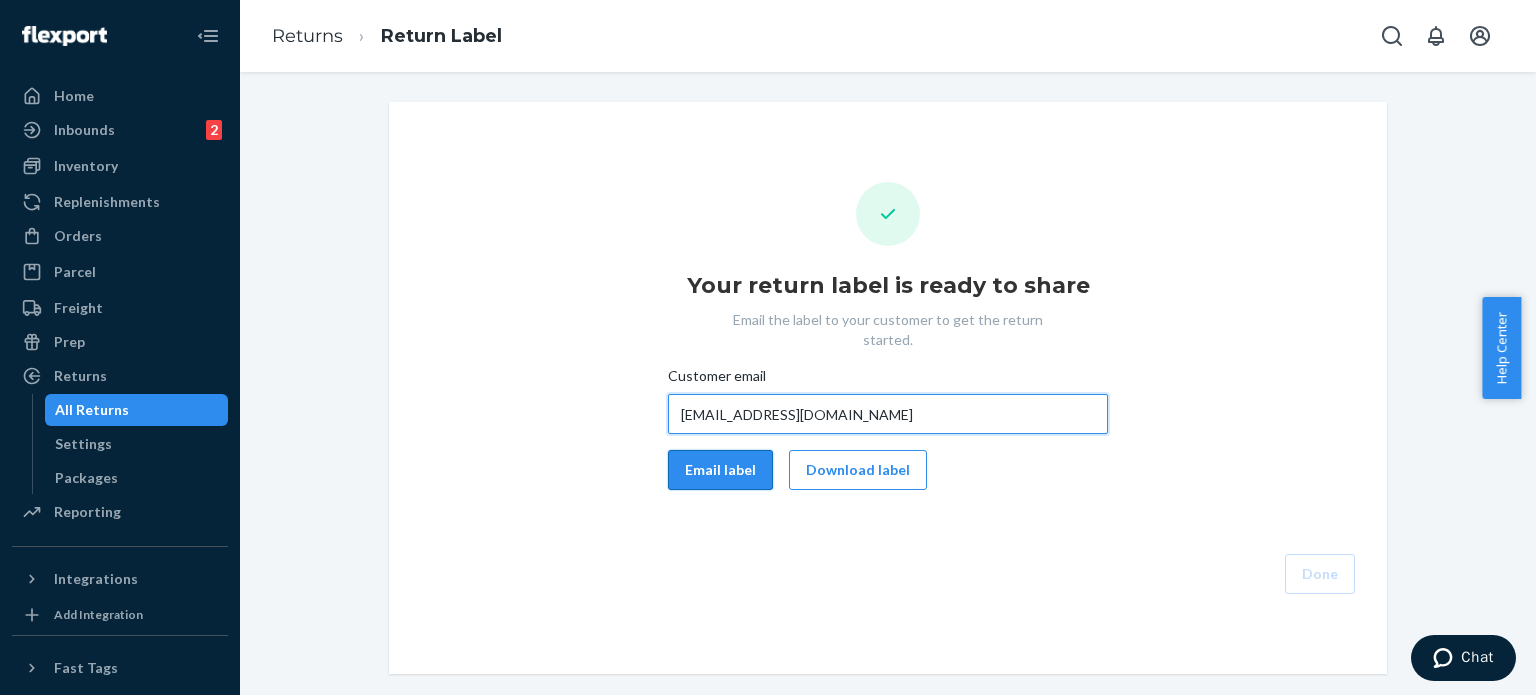type on "thedges314@gmail.com" 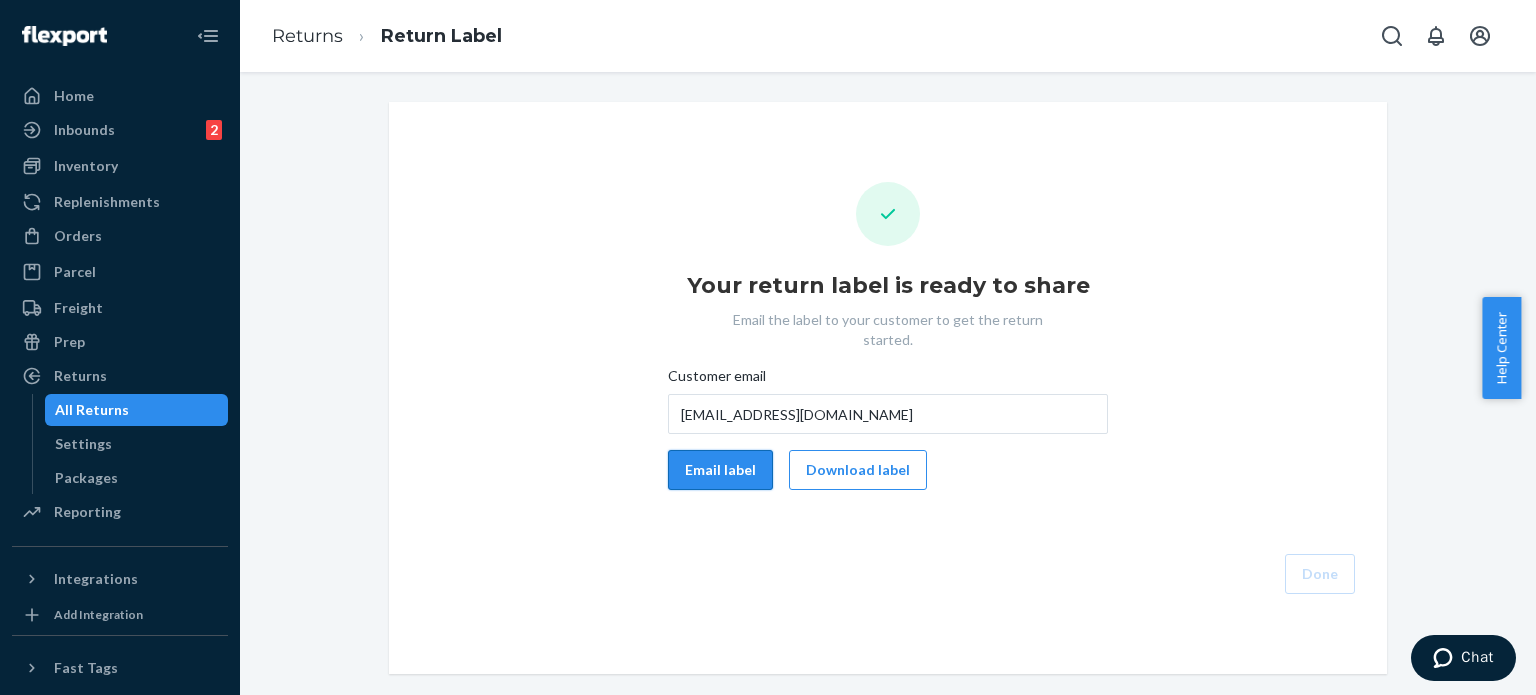 click on "Email label" at bounding box center (720, 470) 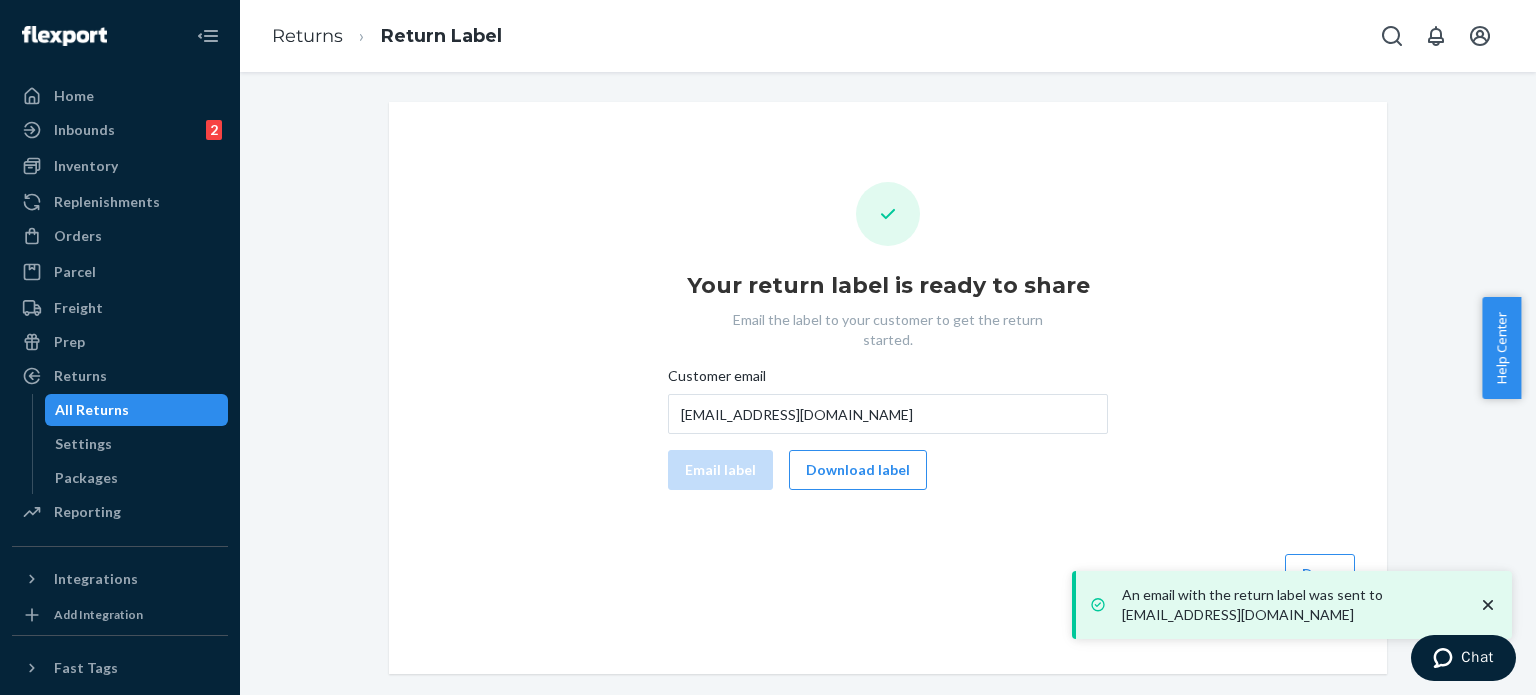 click 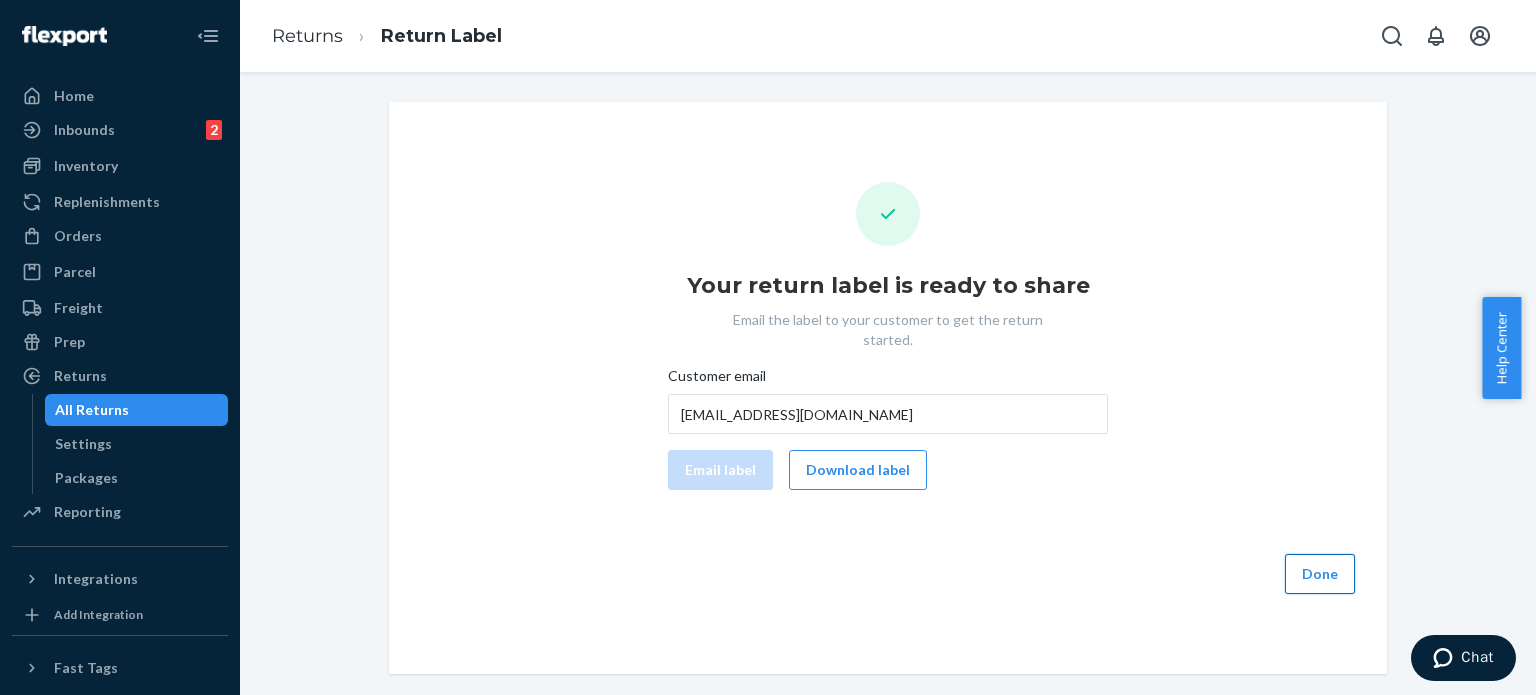 click on "Done" at bounding box center [1320, 574] 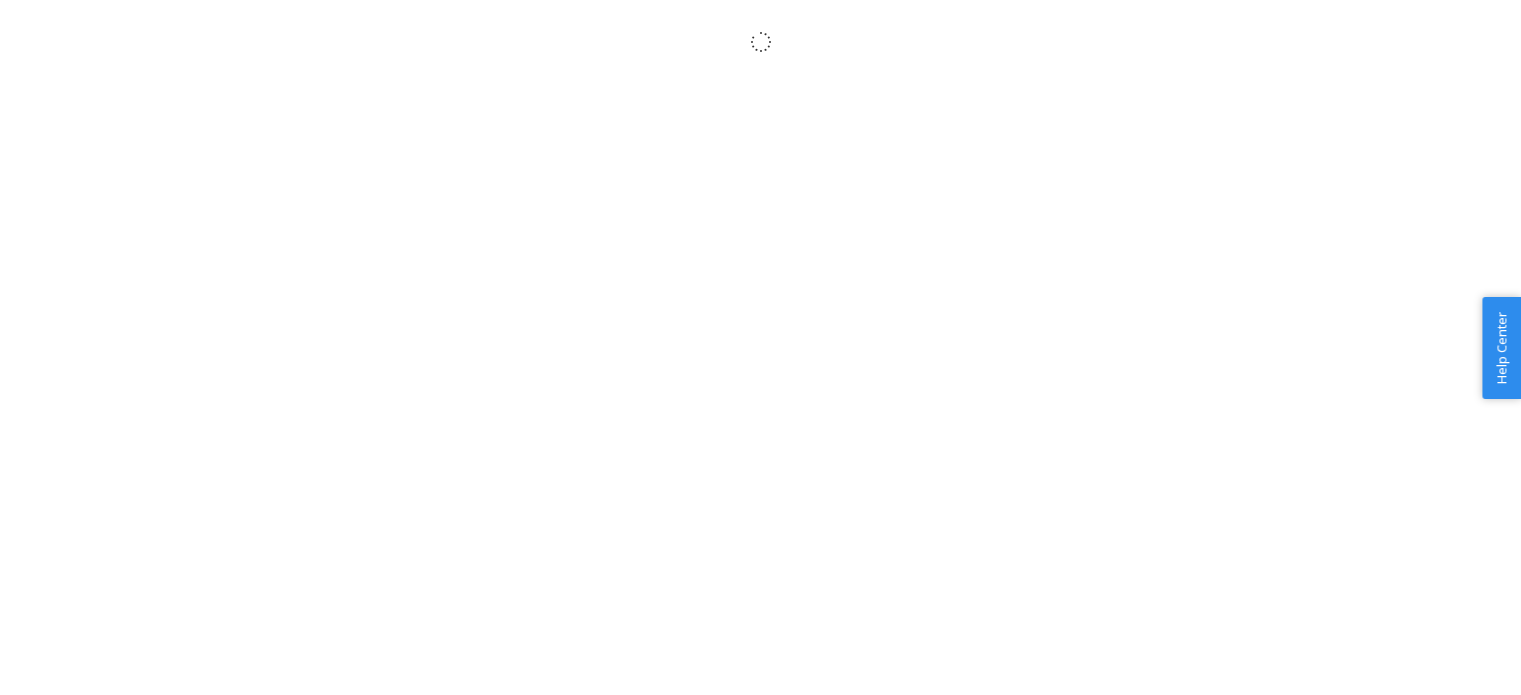 scroll, scrollTop: 0, scrollLeft: 0, axis: both 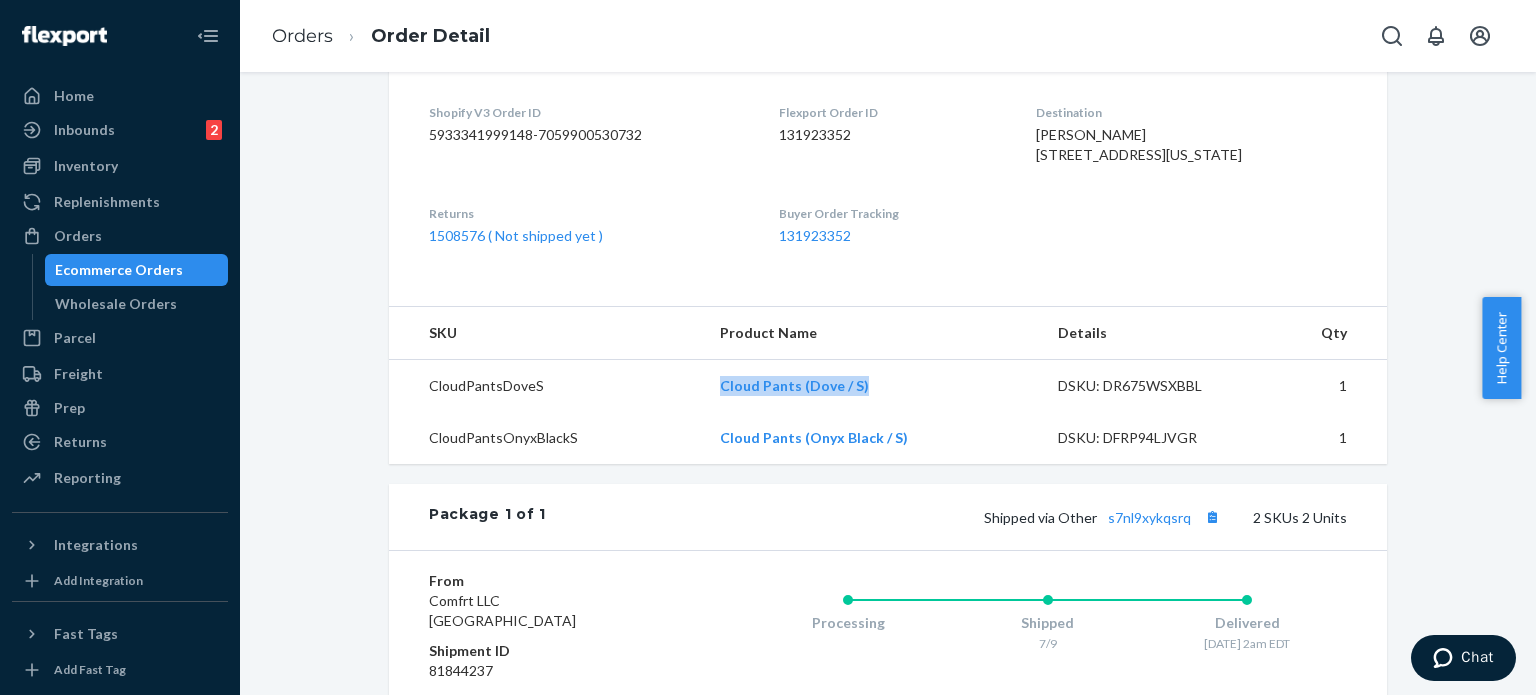 drag, startPoint x: 718, startPoint y: 422, endPoint x: 920, endPoint y: 422, distance: 202 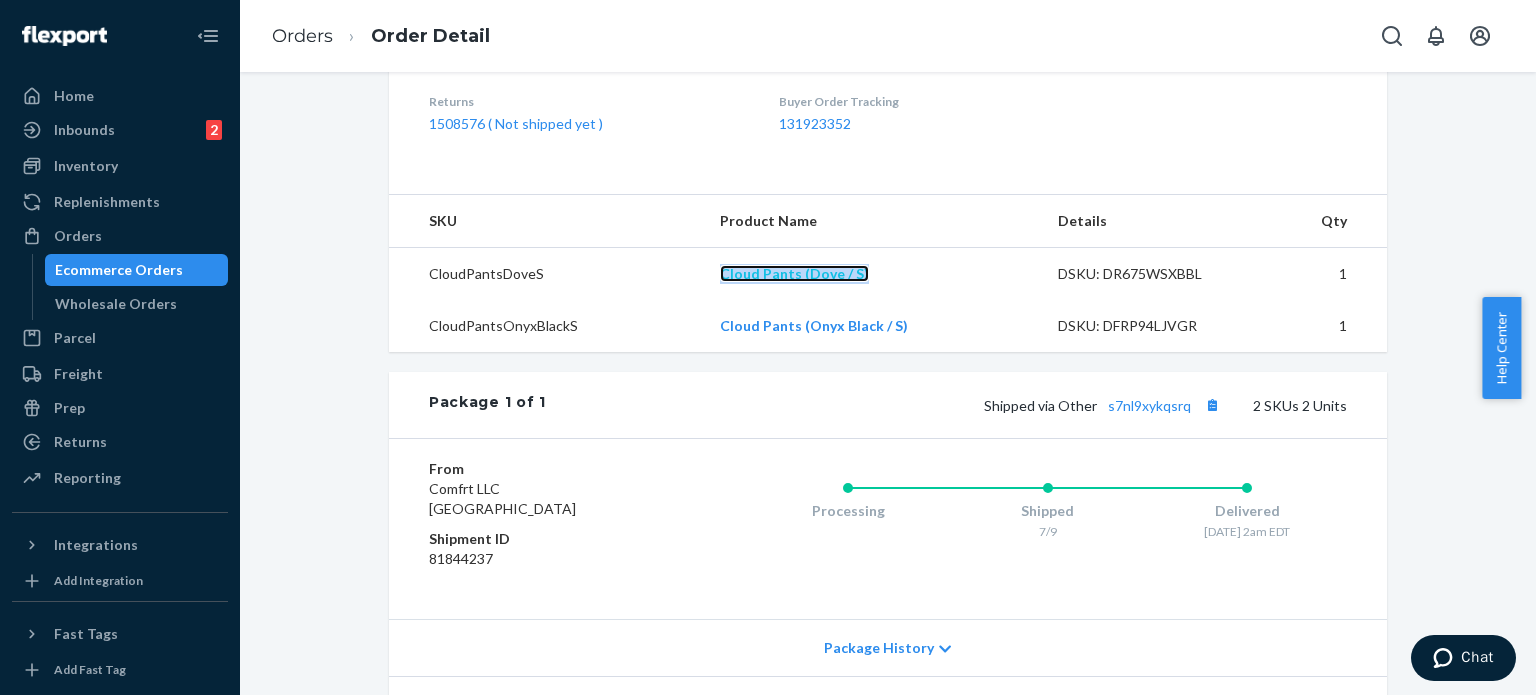 scroll, scrollTop: 700, scrollLeft: 0, axis: vertical 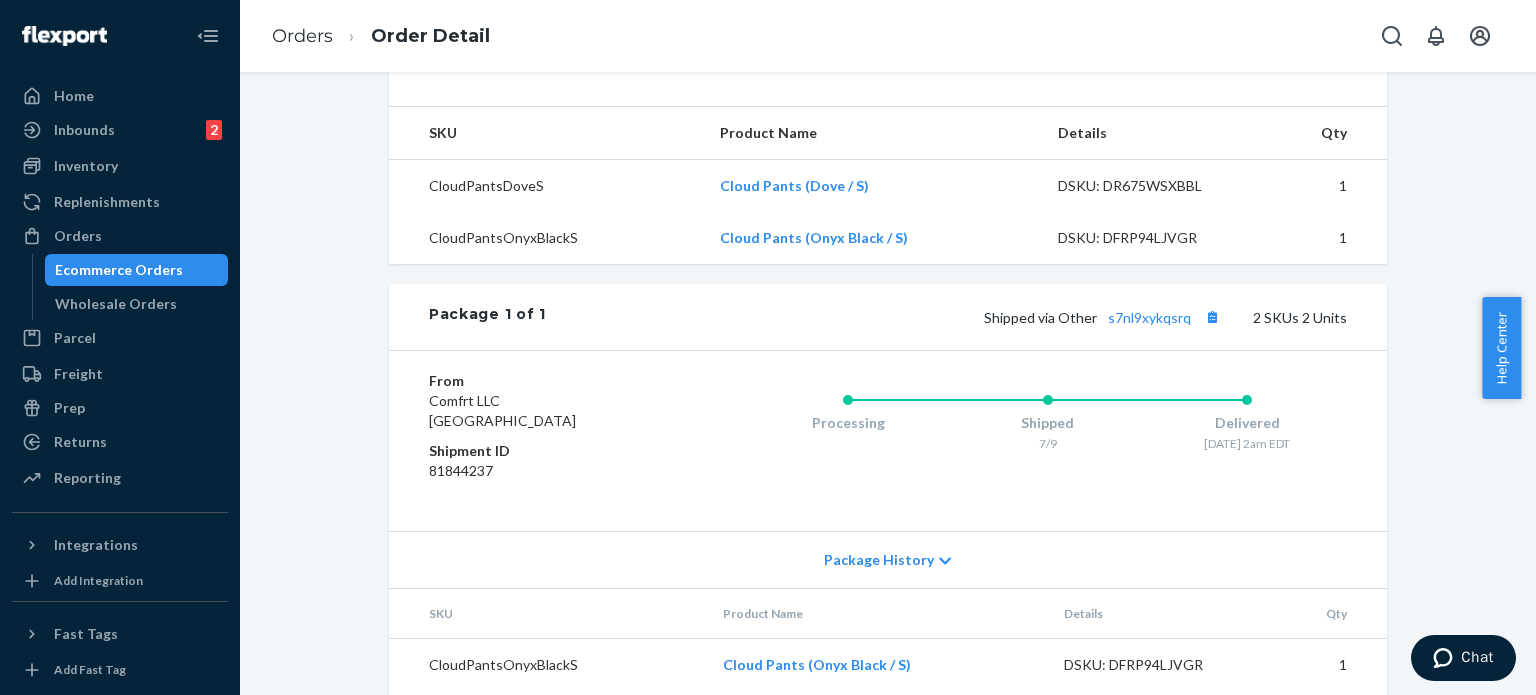 click on "Cloud Pants (Onyx Black / S)" at bounding box center (873, 238) 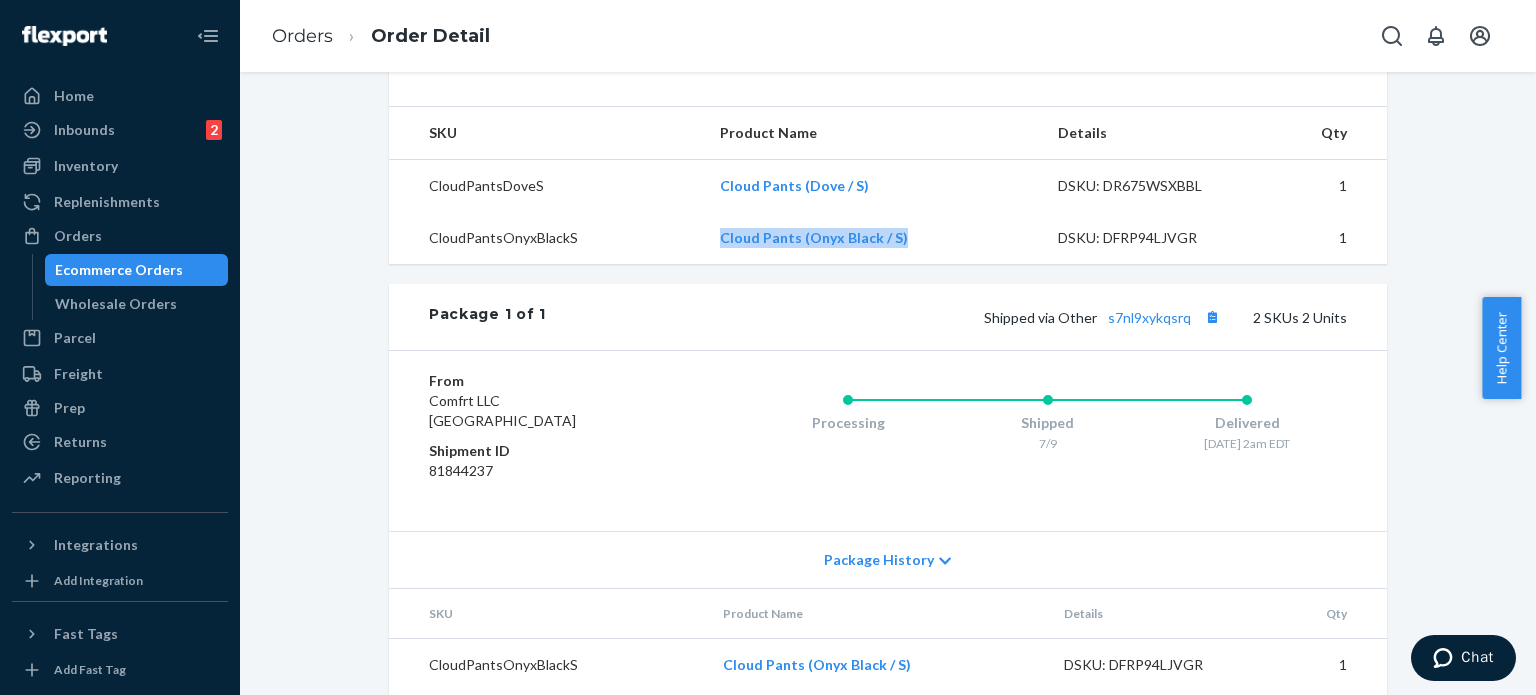 drag, startPoint x: 713, startPoint y: 275, endPoint x: 961, endPoint y: 282, distance: 248.09877 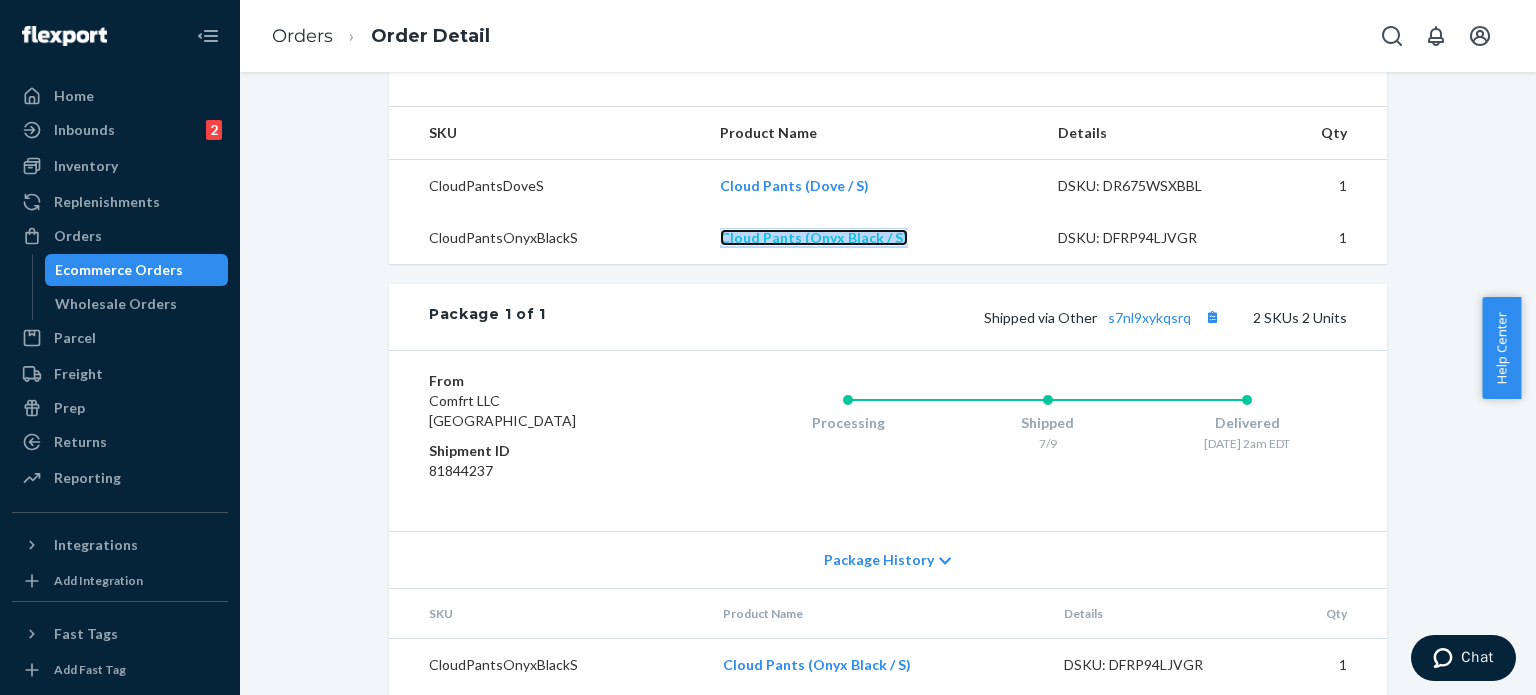 copy on "Cloud Pants (Onyx Black / S)" 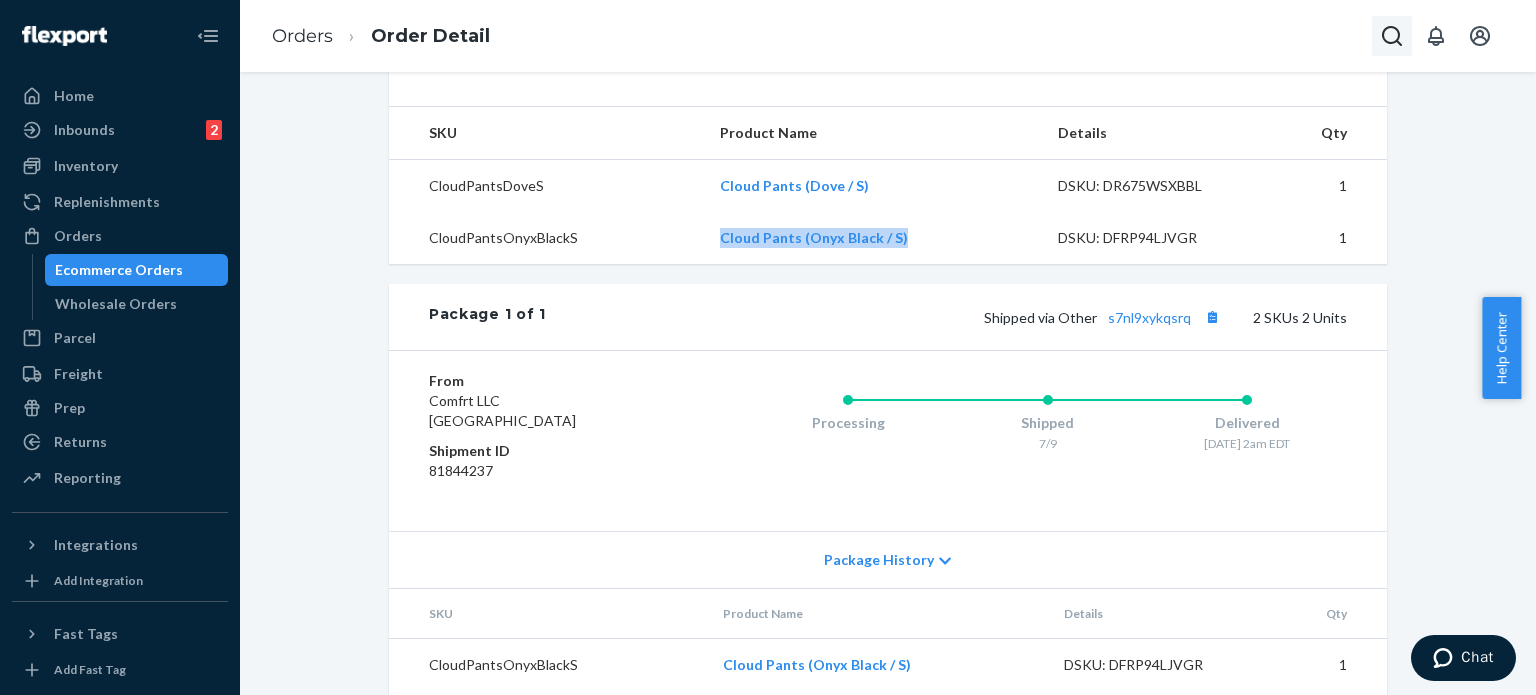 click 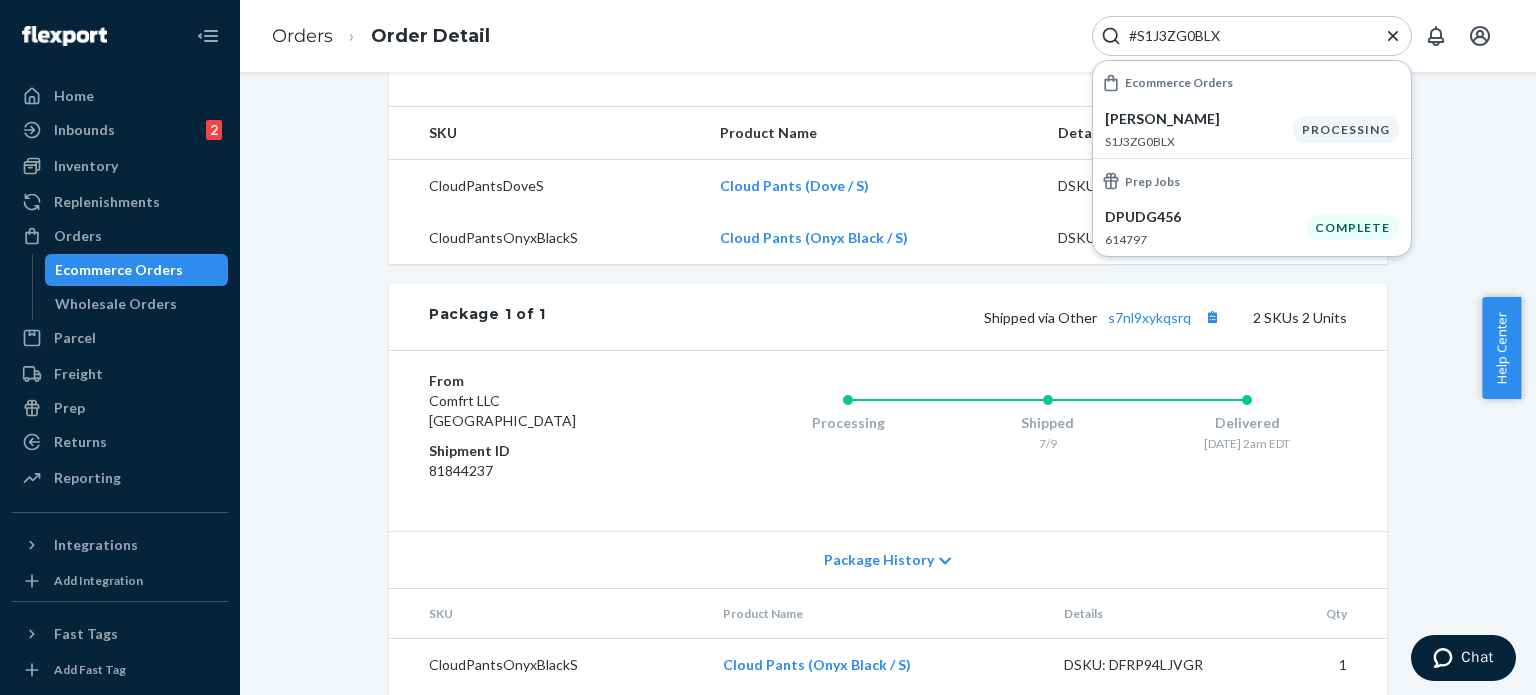 type on "#S1J3ZG0BLX" 